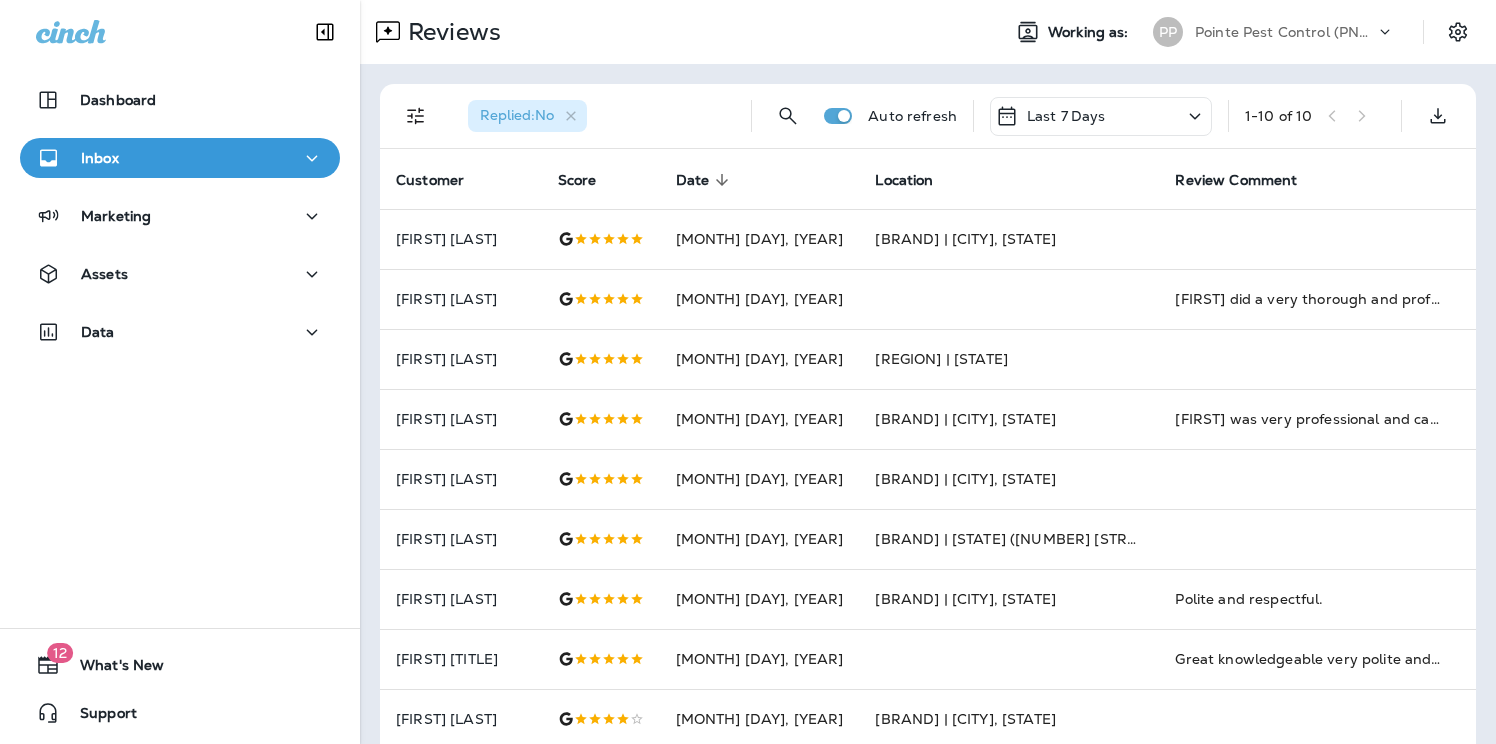 scroll, scrollTop: 0, scrollLeft: 0, axis: both 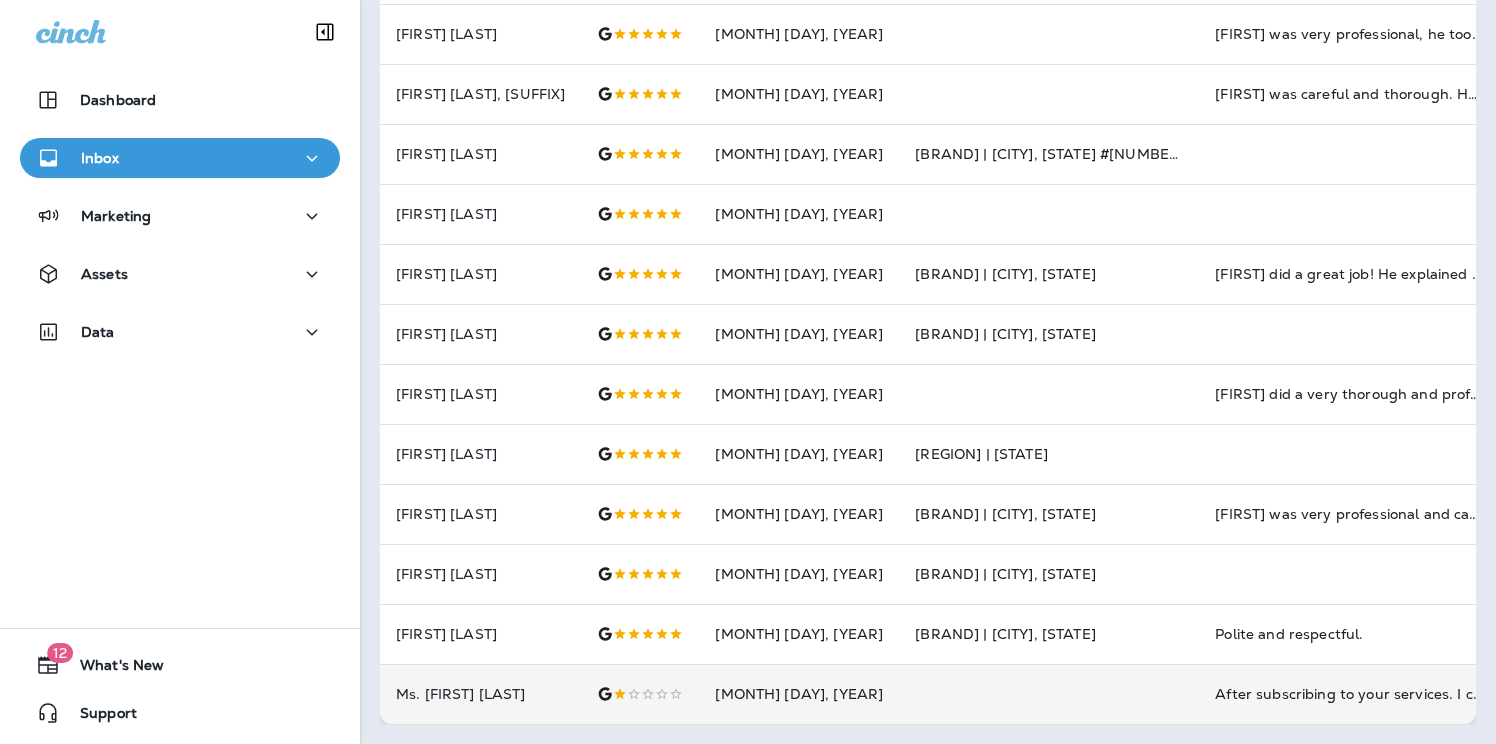 click on "Ms. [FIRST] [LAST]" at bounding box center [480, 694] 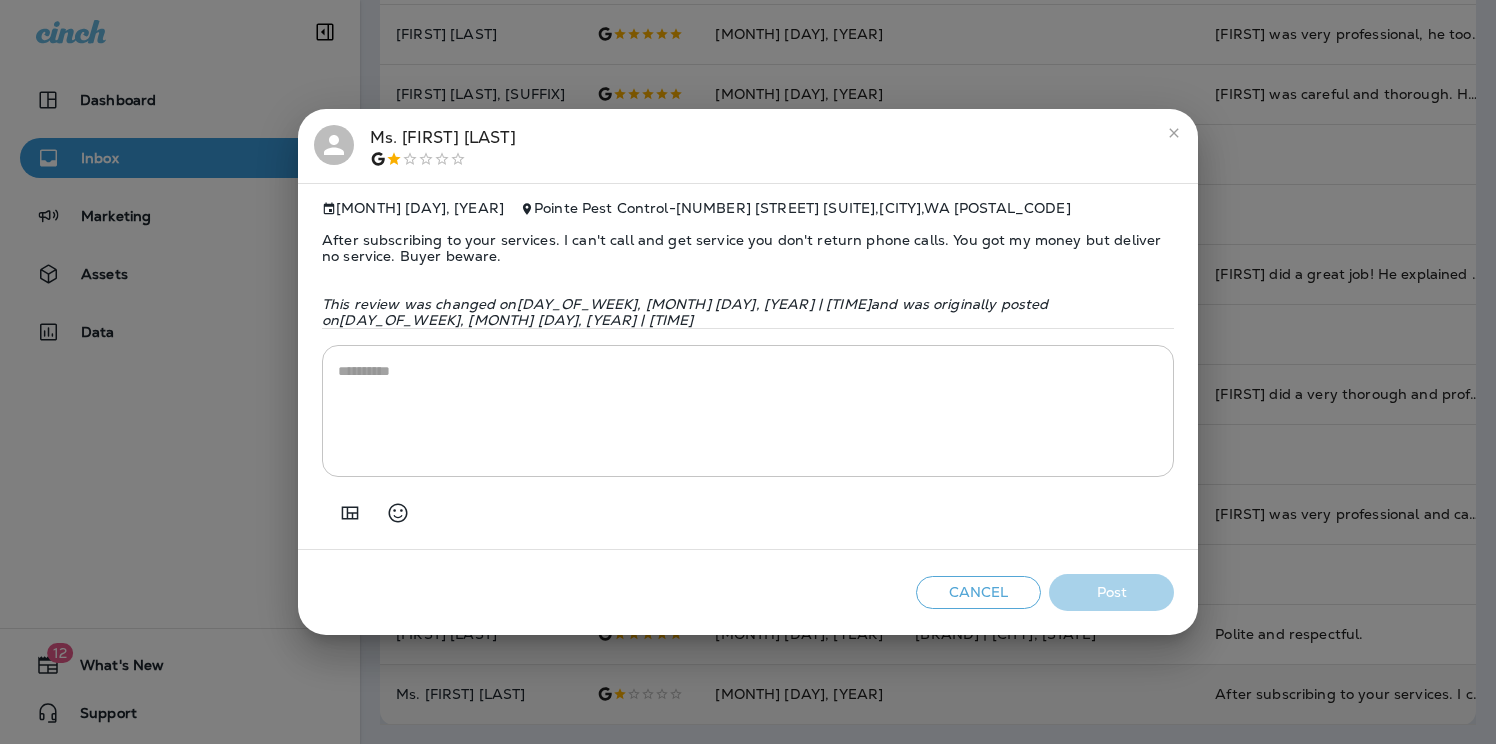 click on "Ms. [FIRST] [LAST]" at bounding box center [443, 146] 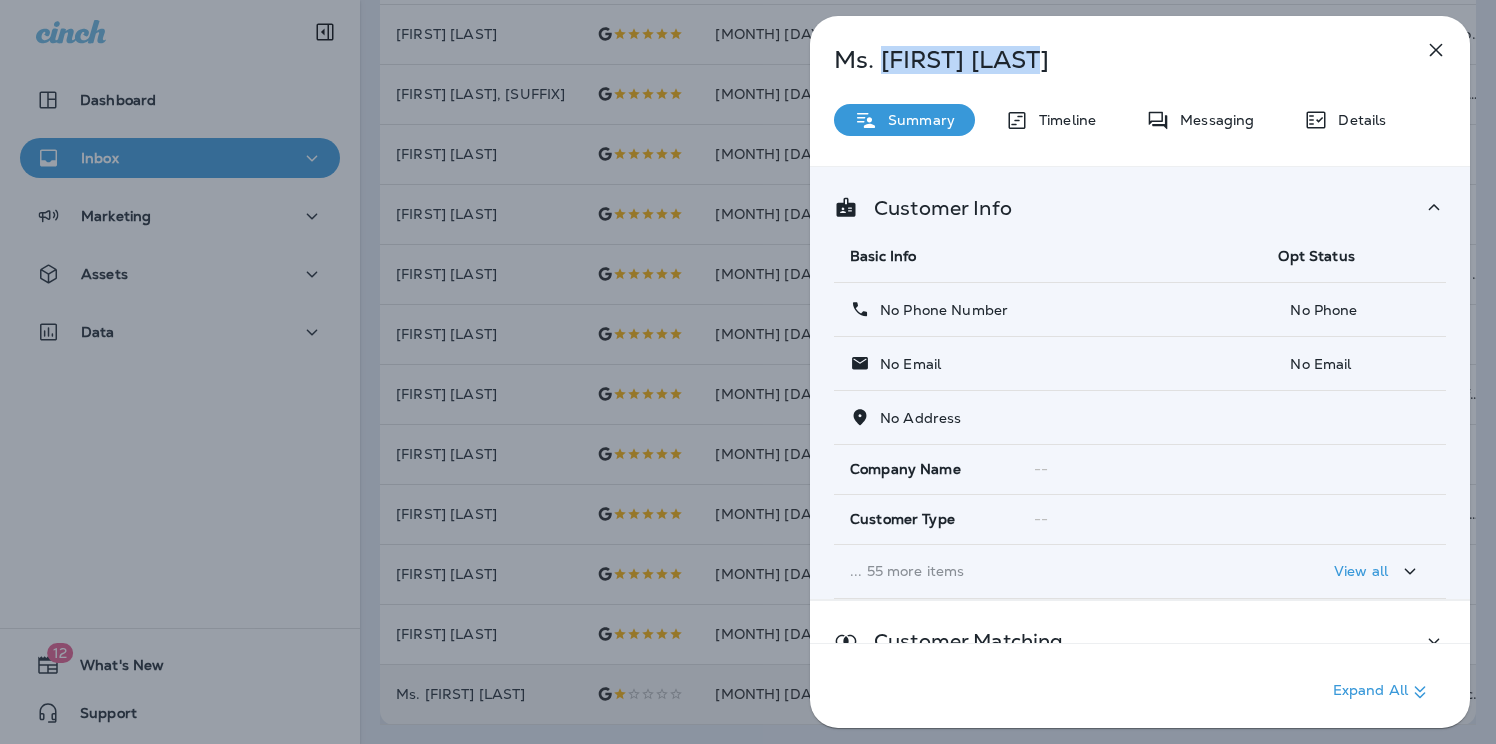 drag, startPoint x: 1067, startPoint y: 66, endPoint x: 880, endPoint y: 66, distance: 187 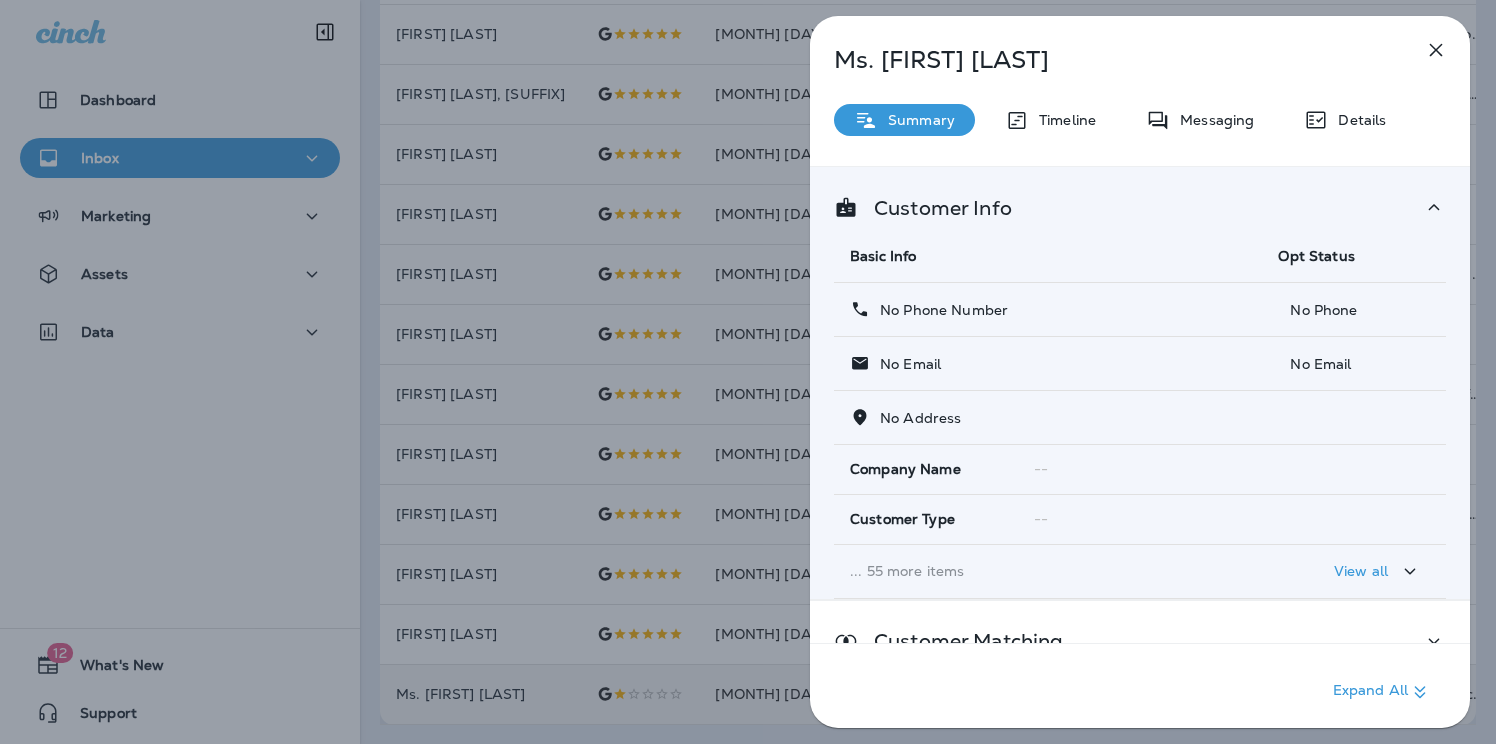 click on "Ms. [FIRST] [LAST] [MONTH] [DAY], [YEAR] After subscribing to your services. I can't call and get service you don't return phone calls. You got my money but deliver no service. Buyer beware. Reply" at bounding box center [748, 372] 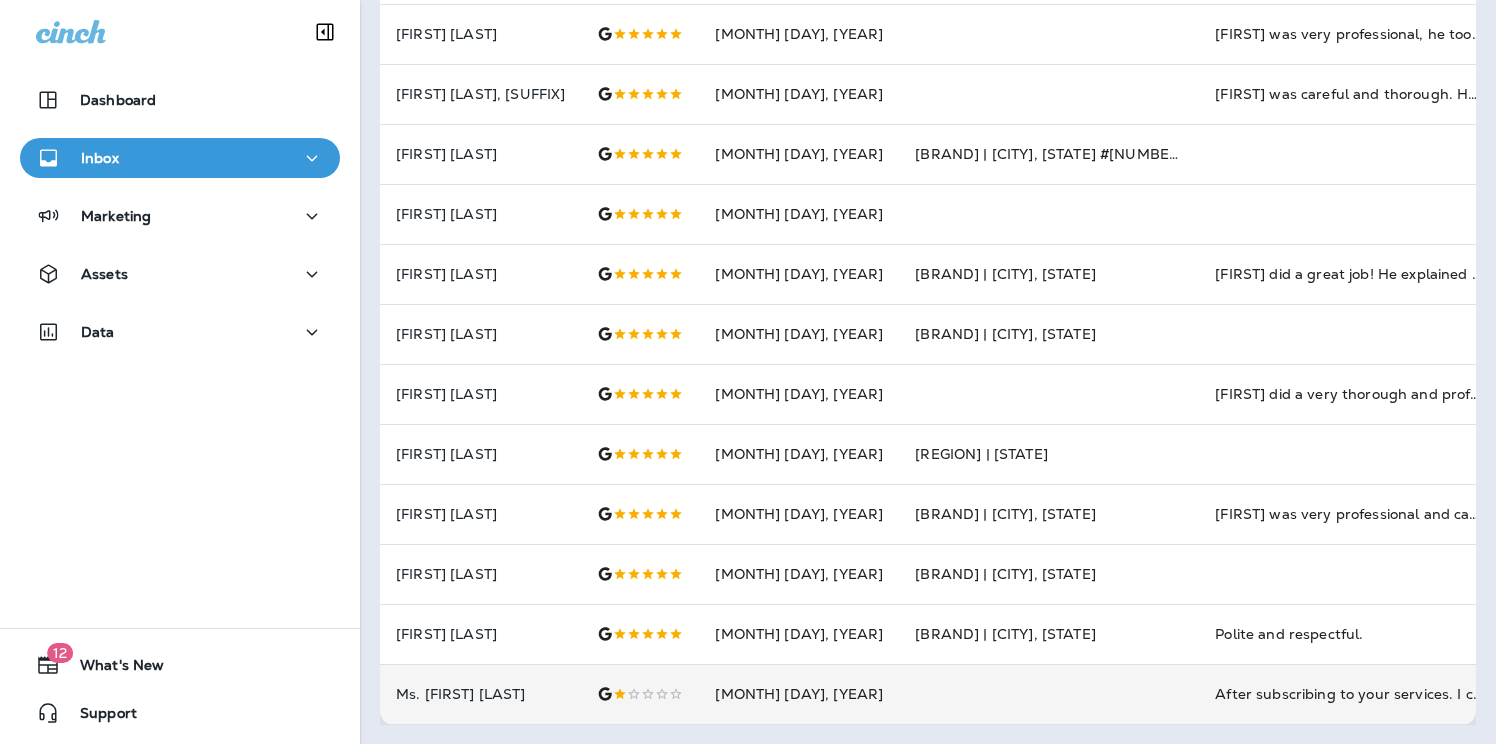 click at bounding box center [748, 372] 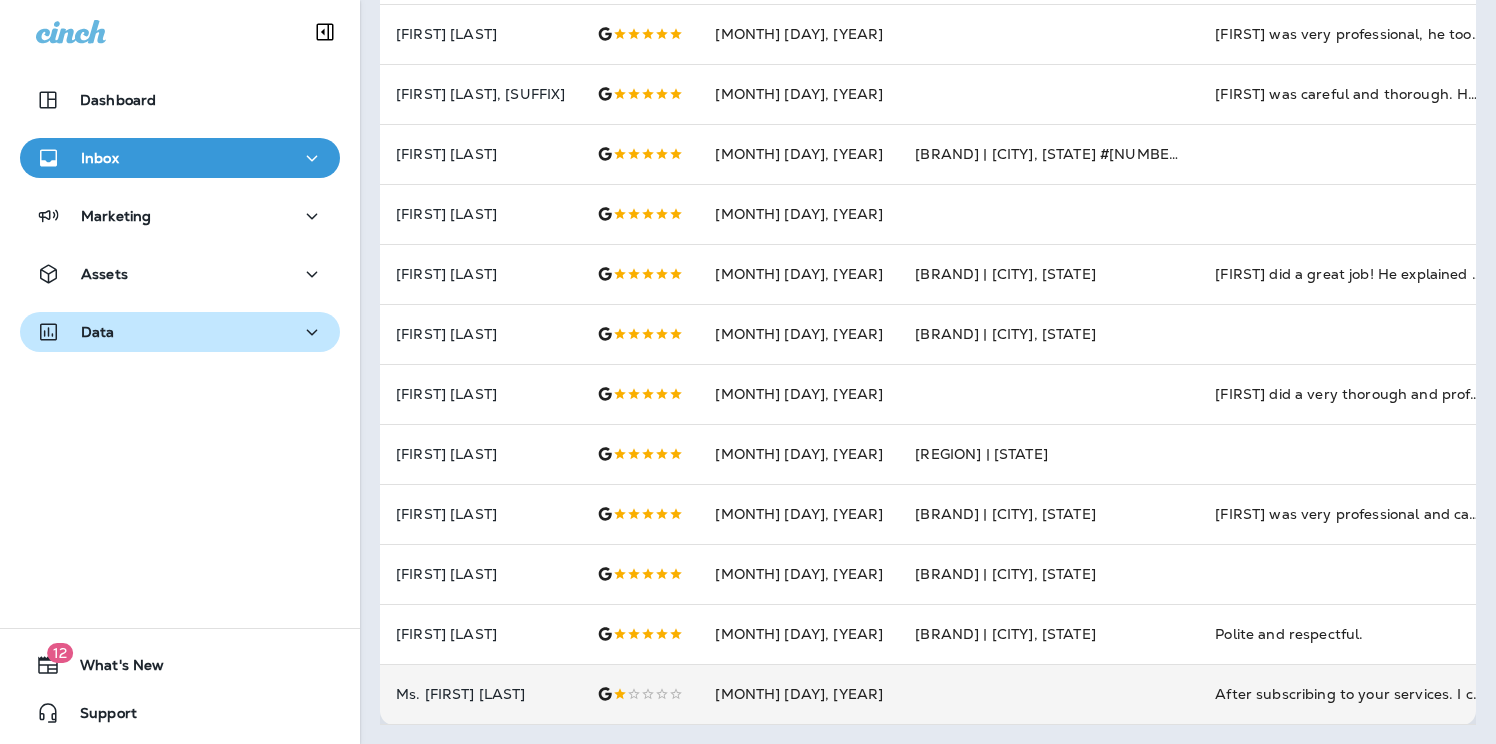 click on "Data" at bounding box center (180, 332) 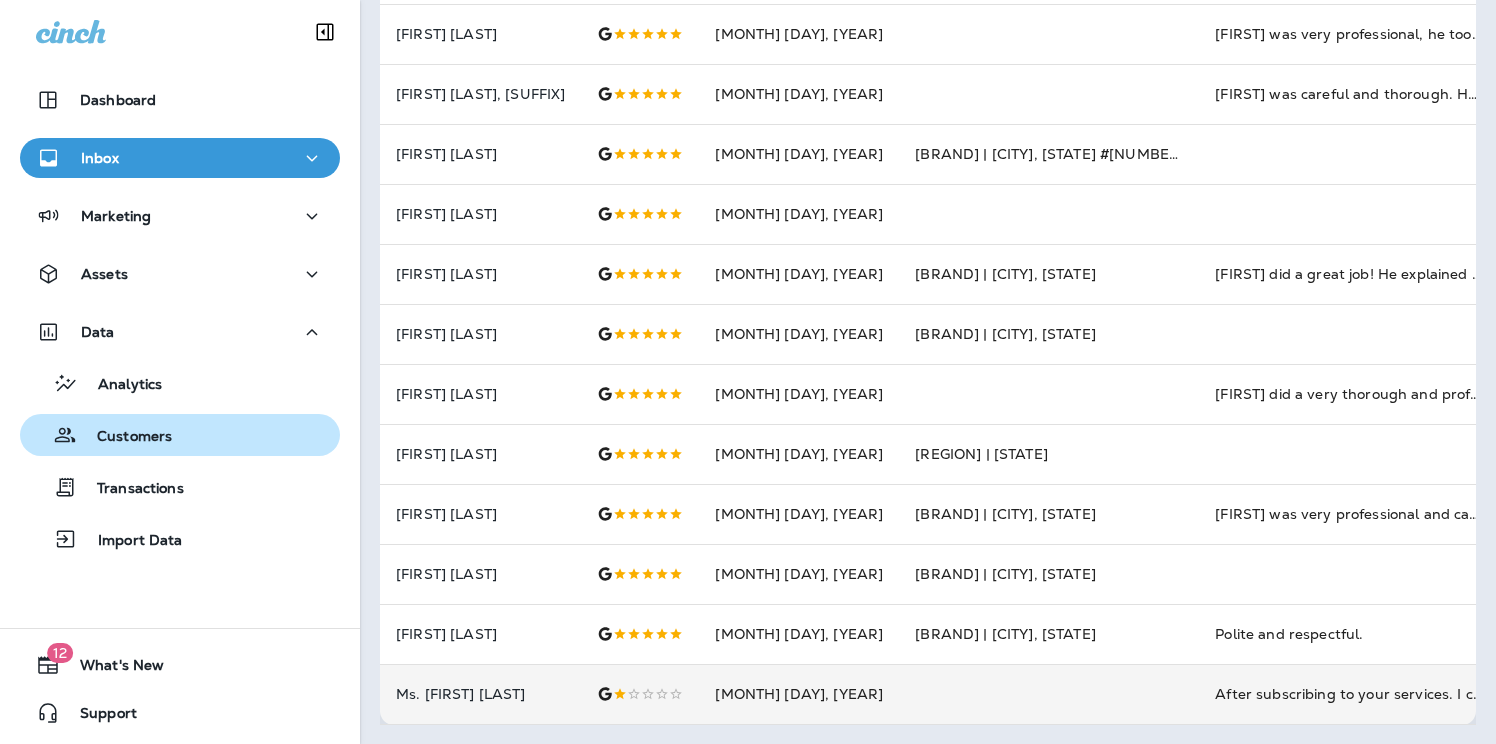 click on "Customers" at bounding box center [124, 437] 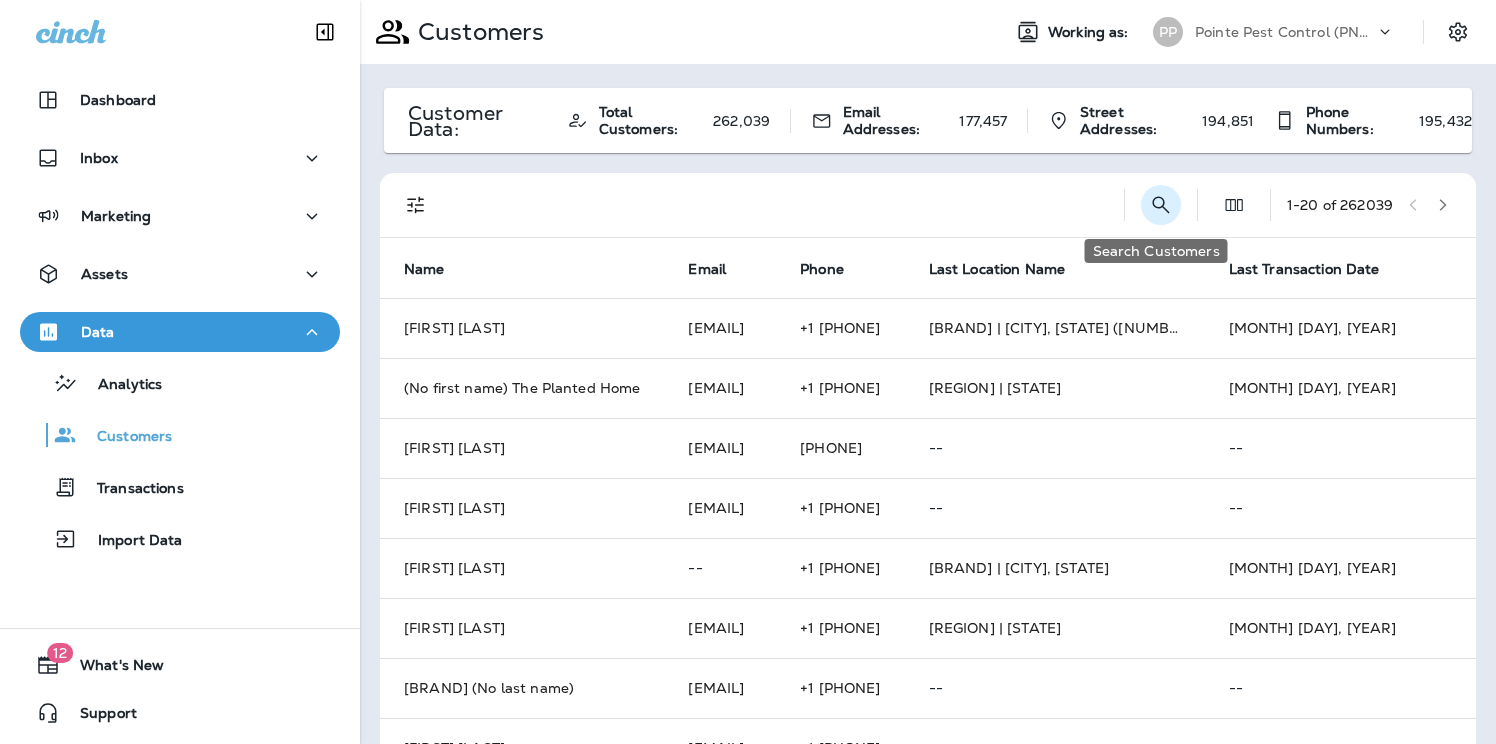 click 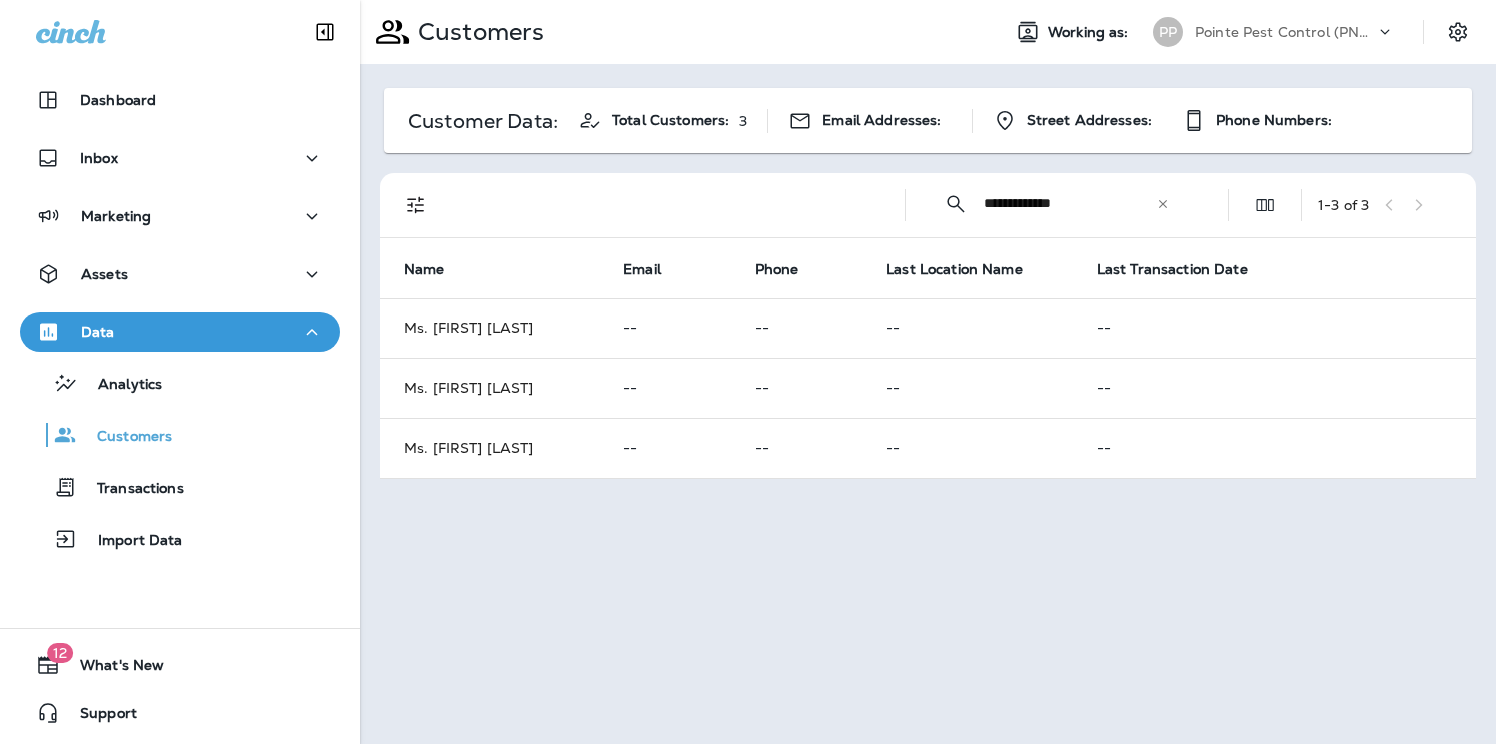 click on "**********" at bounding box center [1070, 203] 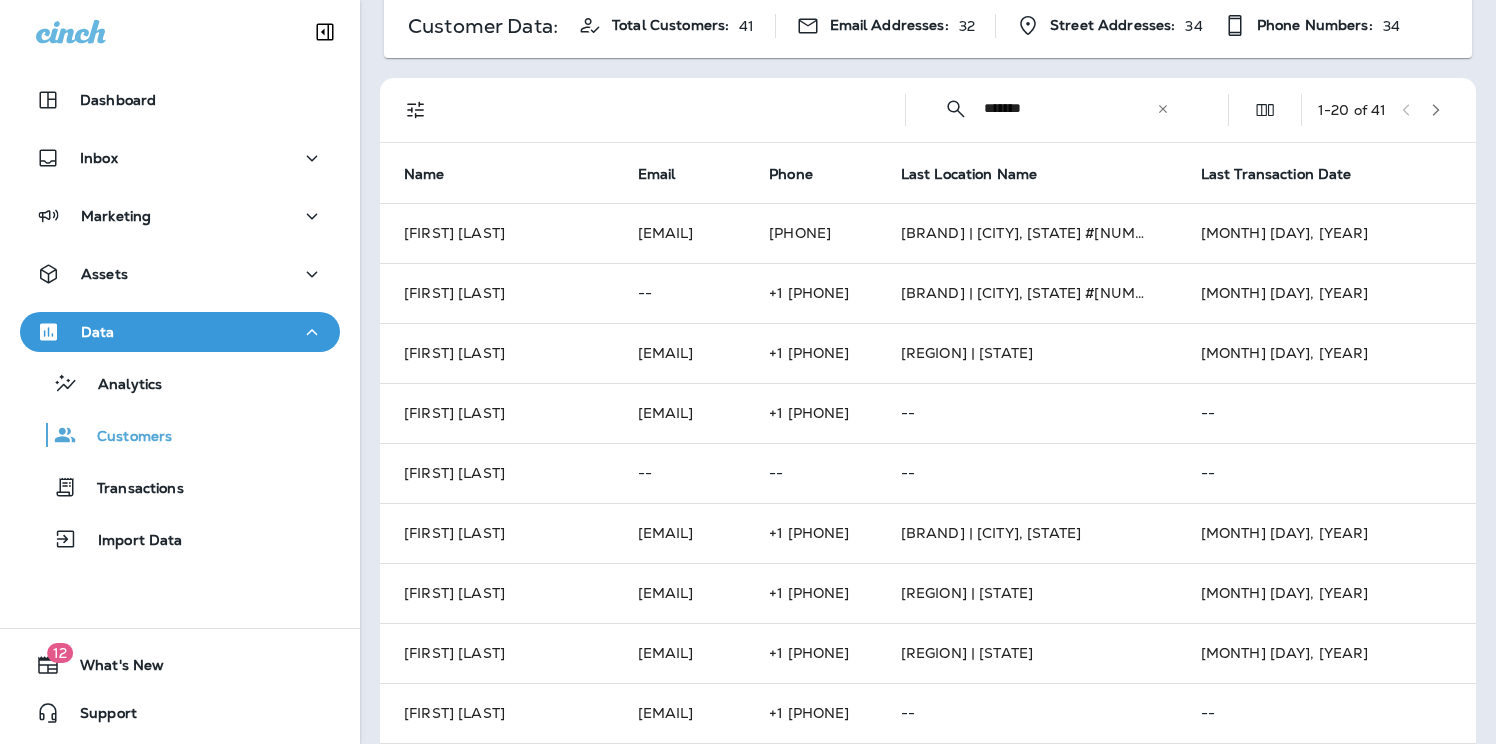 scroll, scrollTop: 0, scrollLeft: 0, axis: both 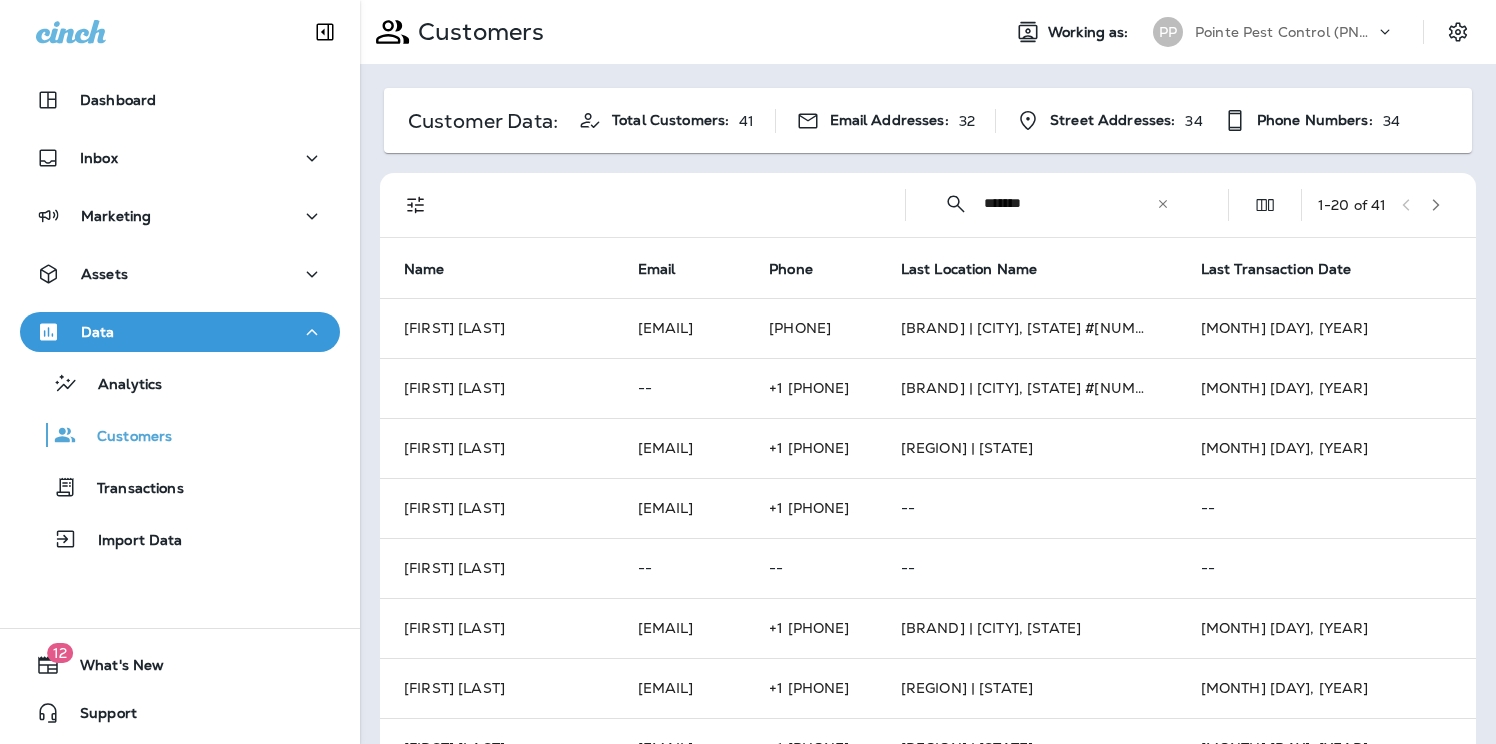 type on "*******" 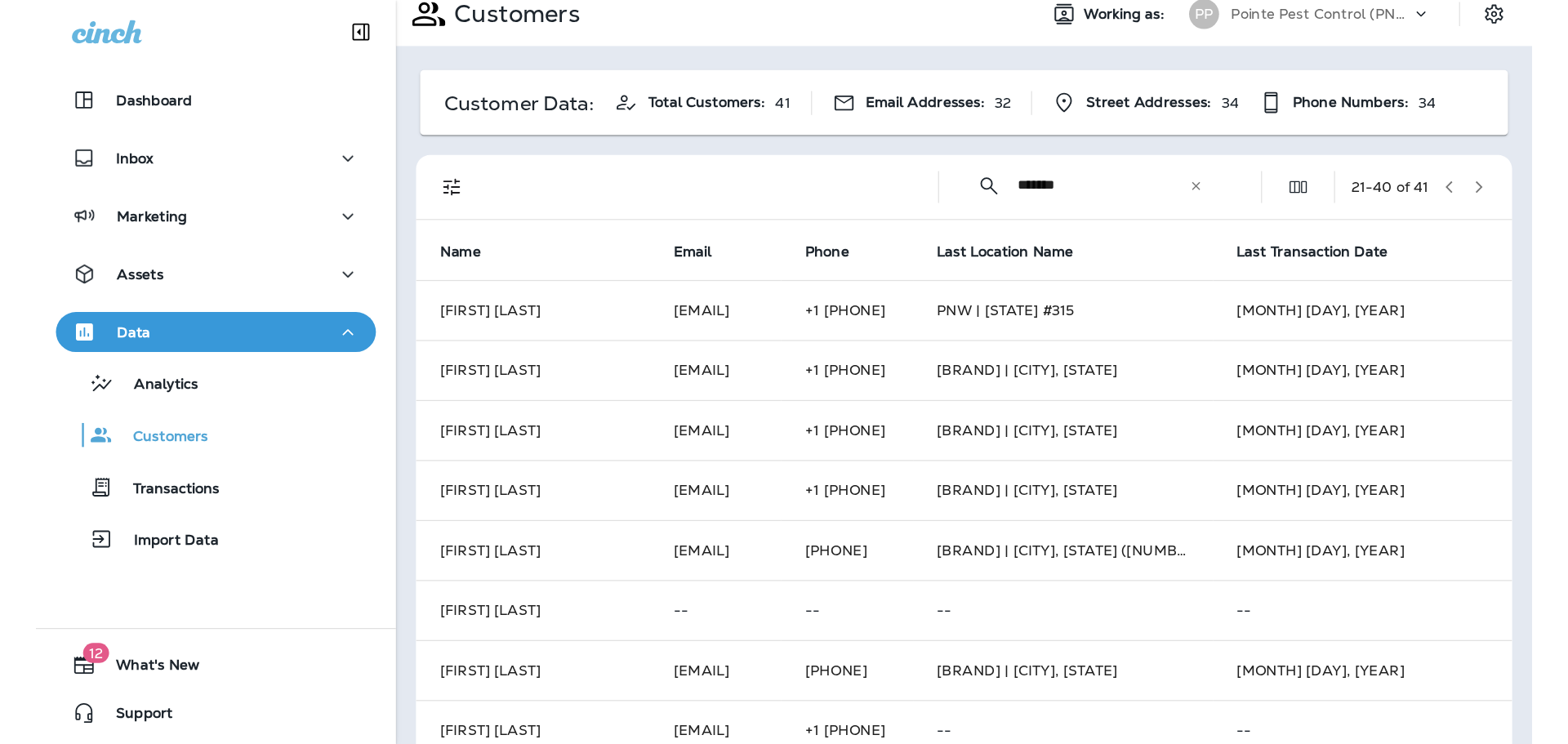 scroll, scrollTop: 0, scrollLeft: 0, axis: both 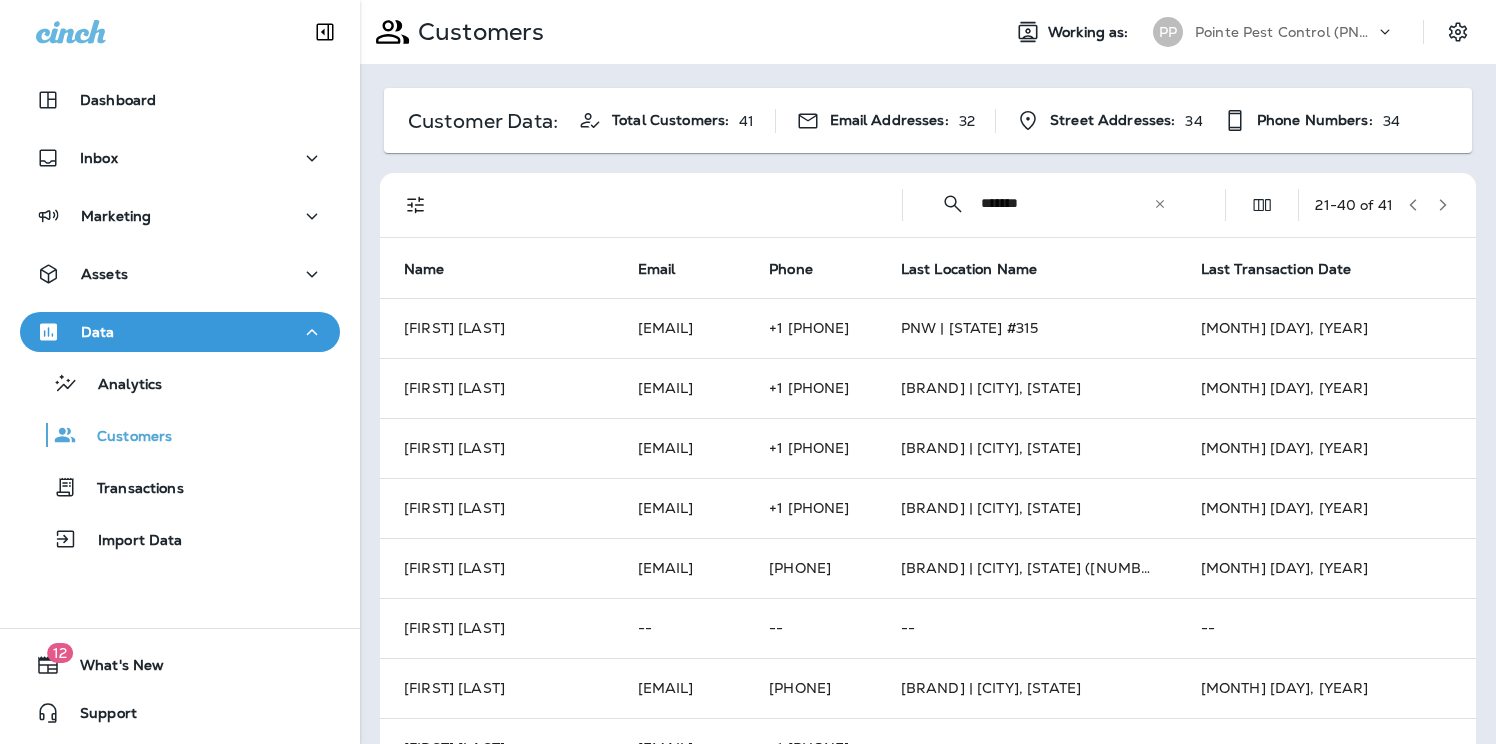 click at bounding box center [1443, 205] 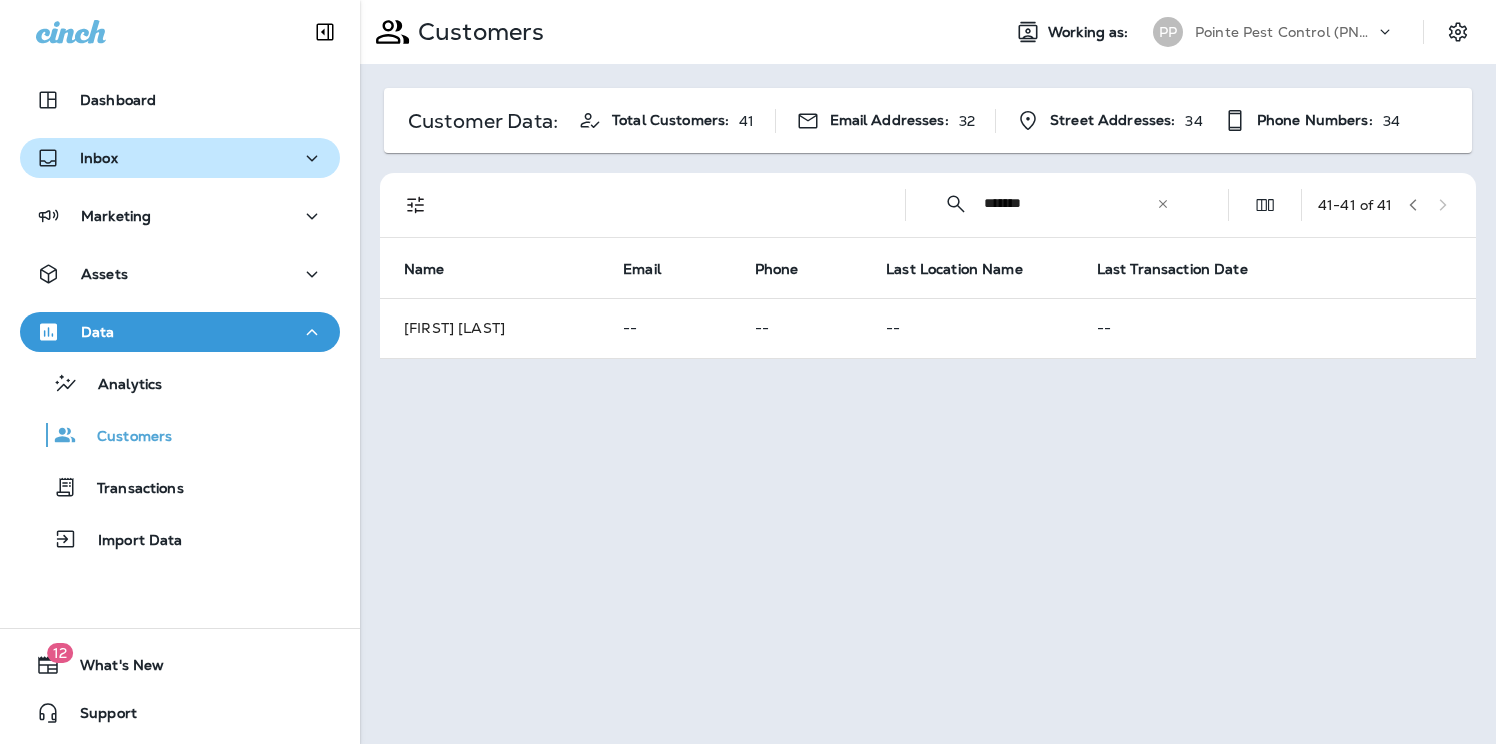 click on "Inbox" at bounding box center (180, 158) 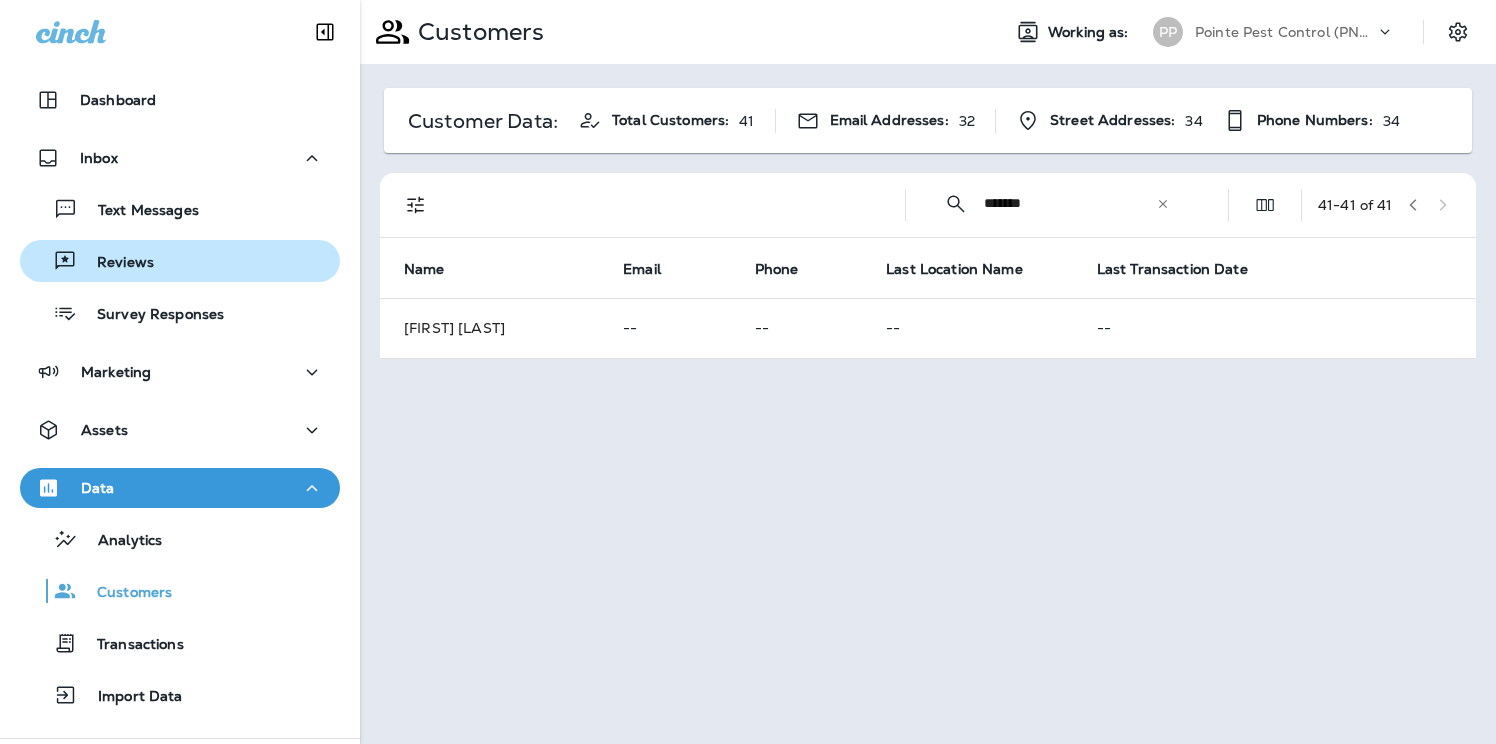 click on "Reviews" at bounding box center [115, 263] 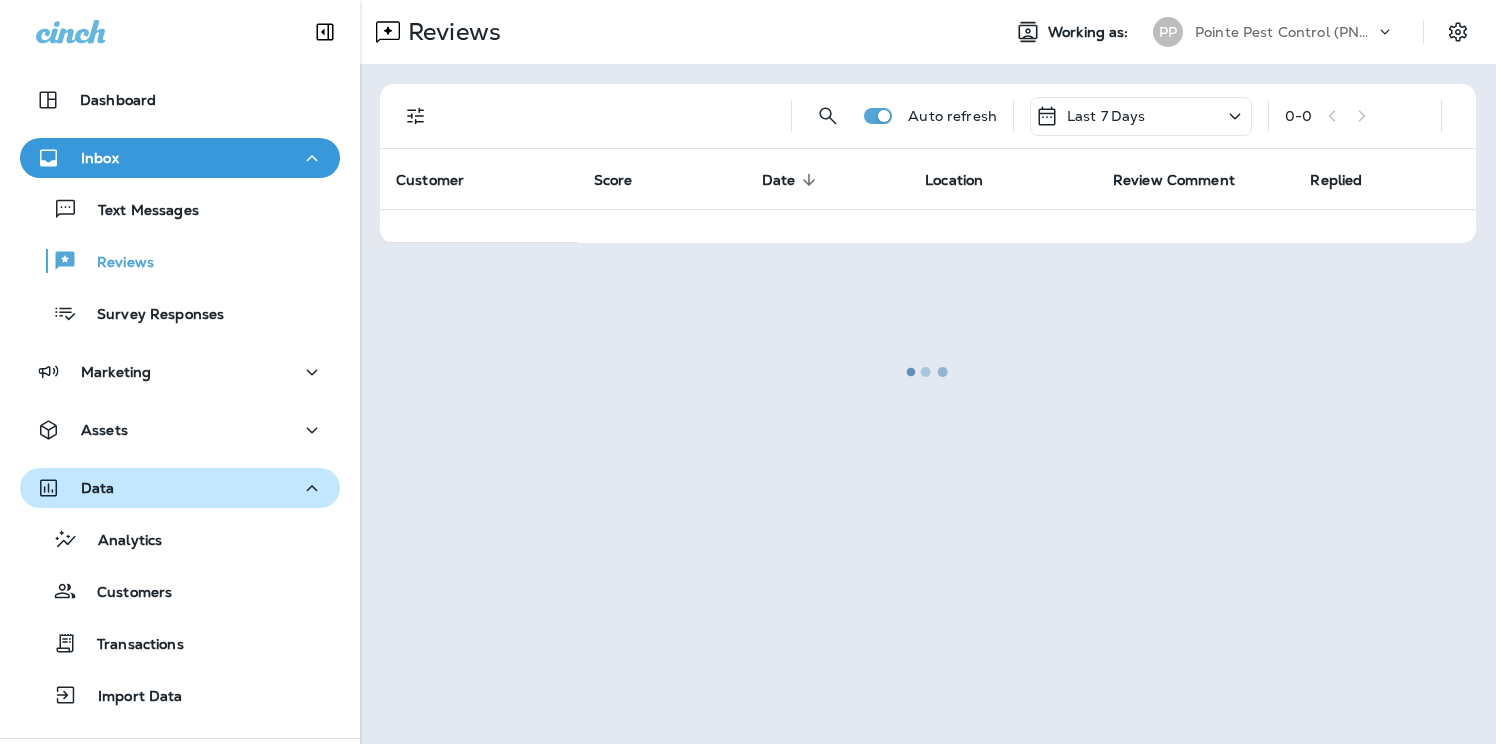 click on "Data" at bounding box center (180, 488) 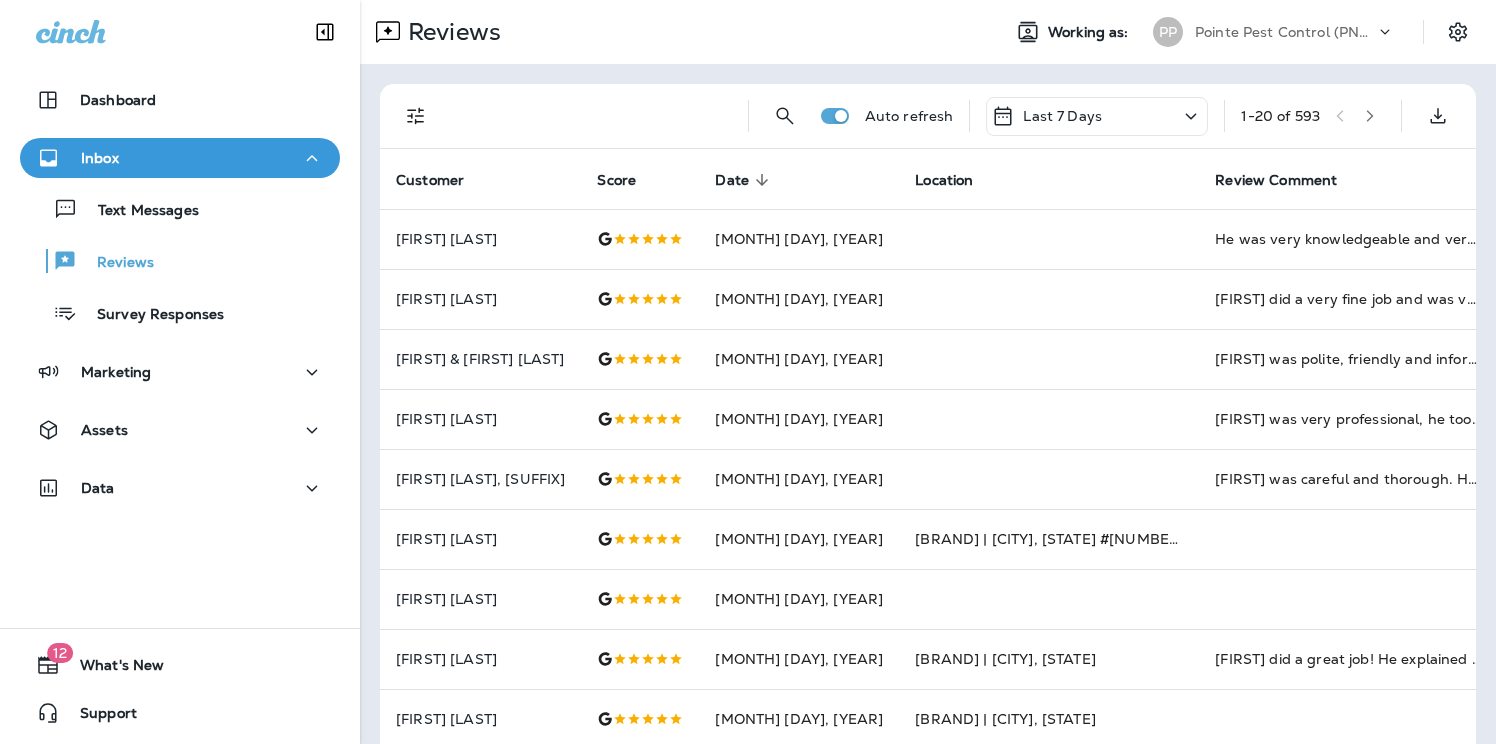 click at bounding box center [416, 116] 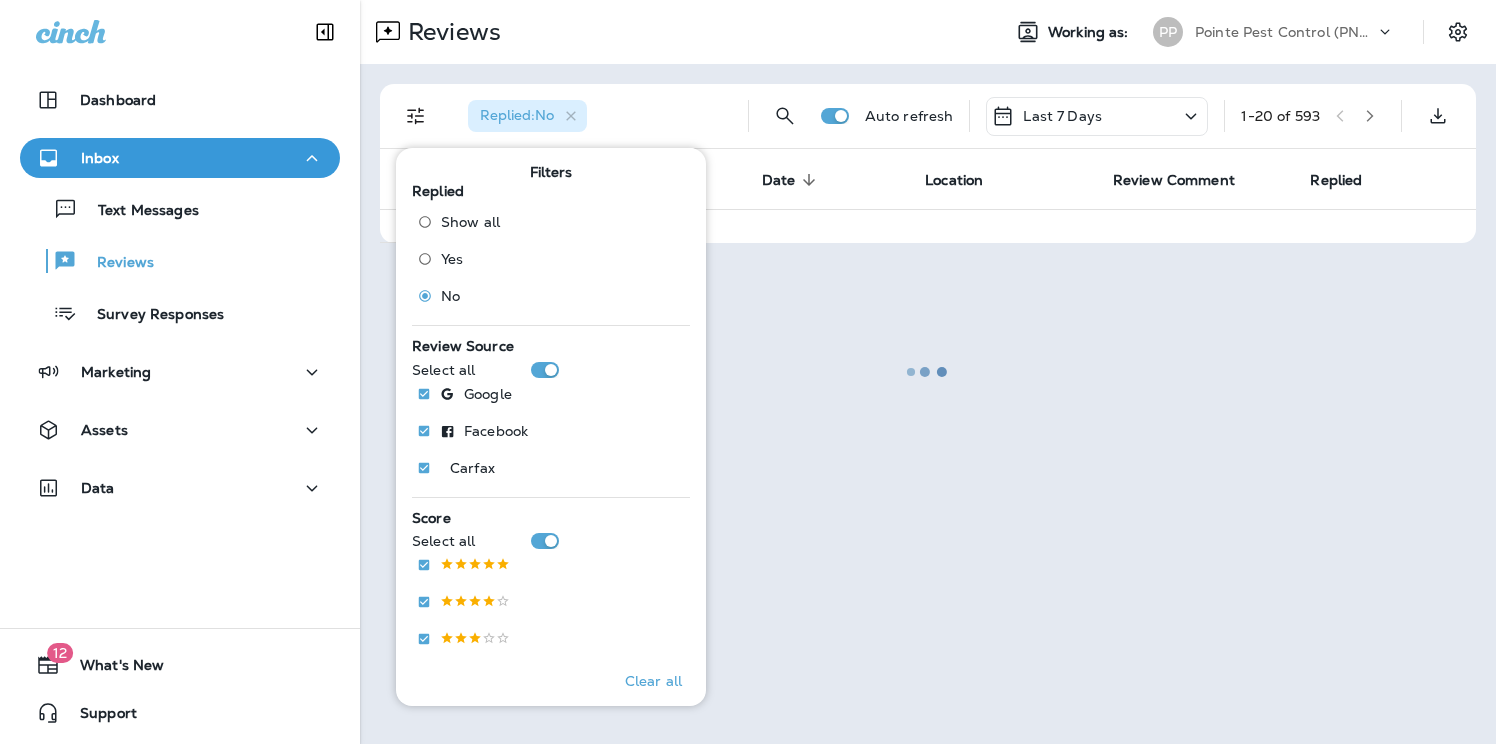 click at bounding box center (928, 372) 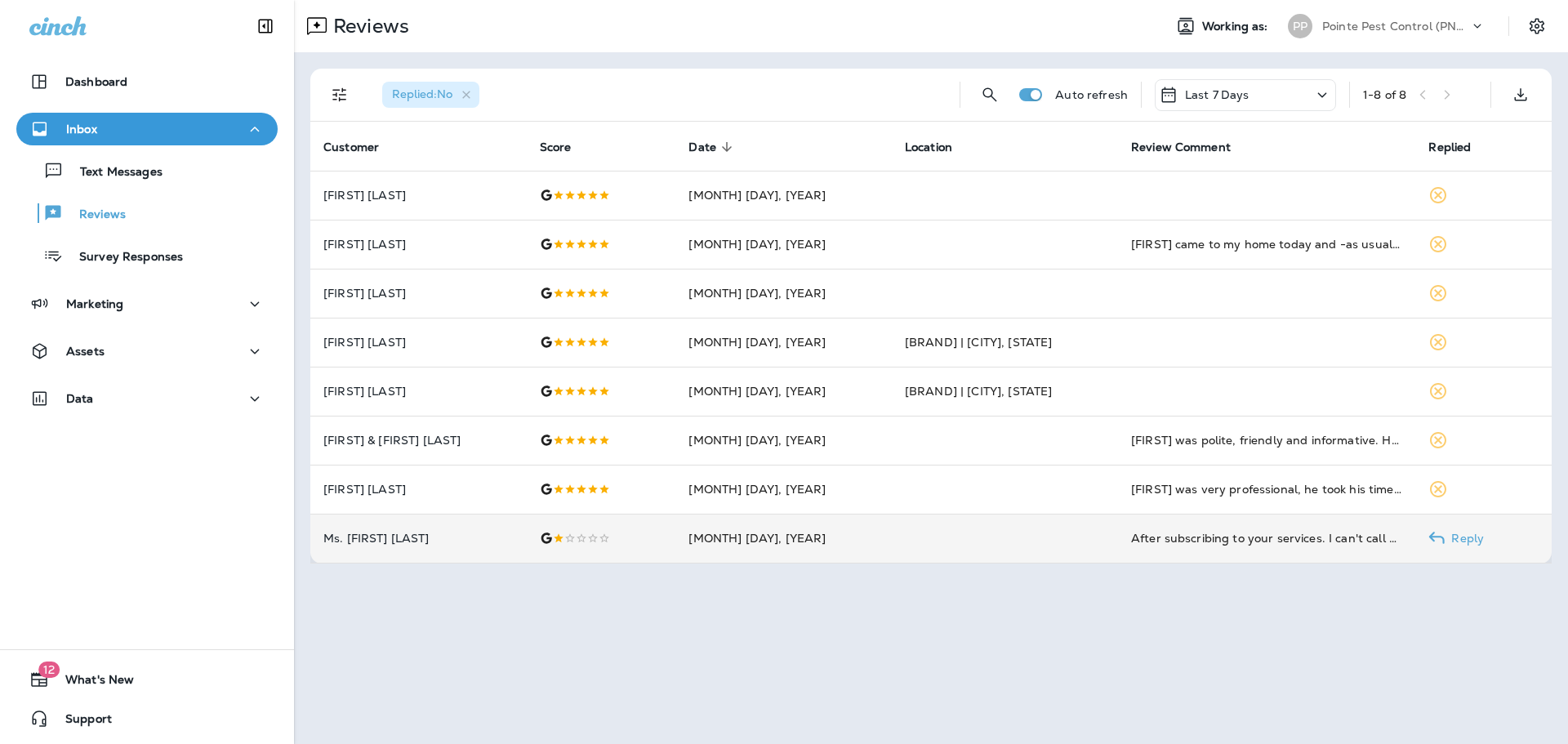 click on "[MONTH] [DAY], [YEAR]" at bounding box center (783, 538) 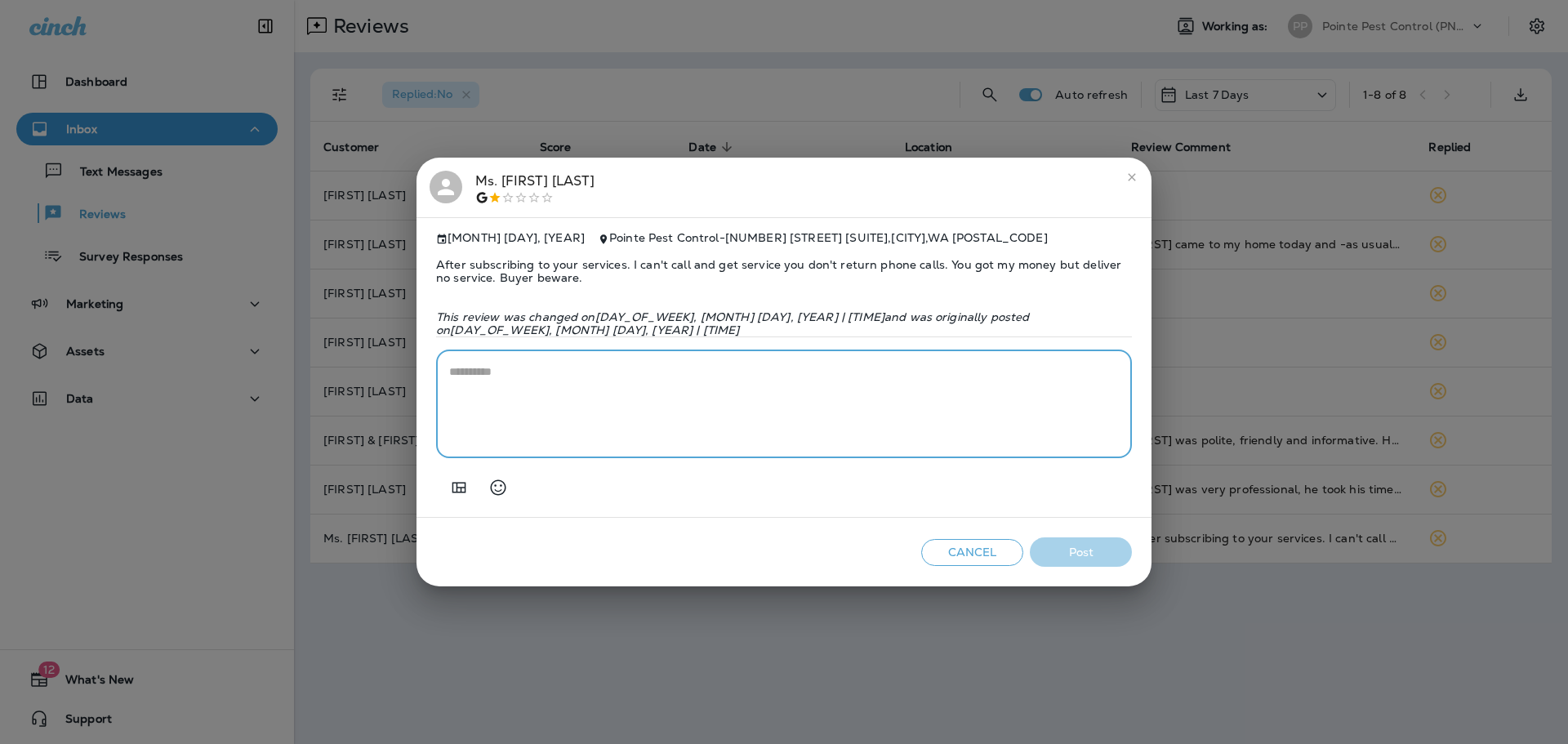 click at bounding box center (784, 404) 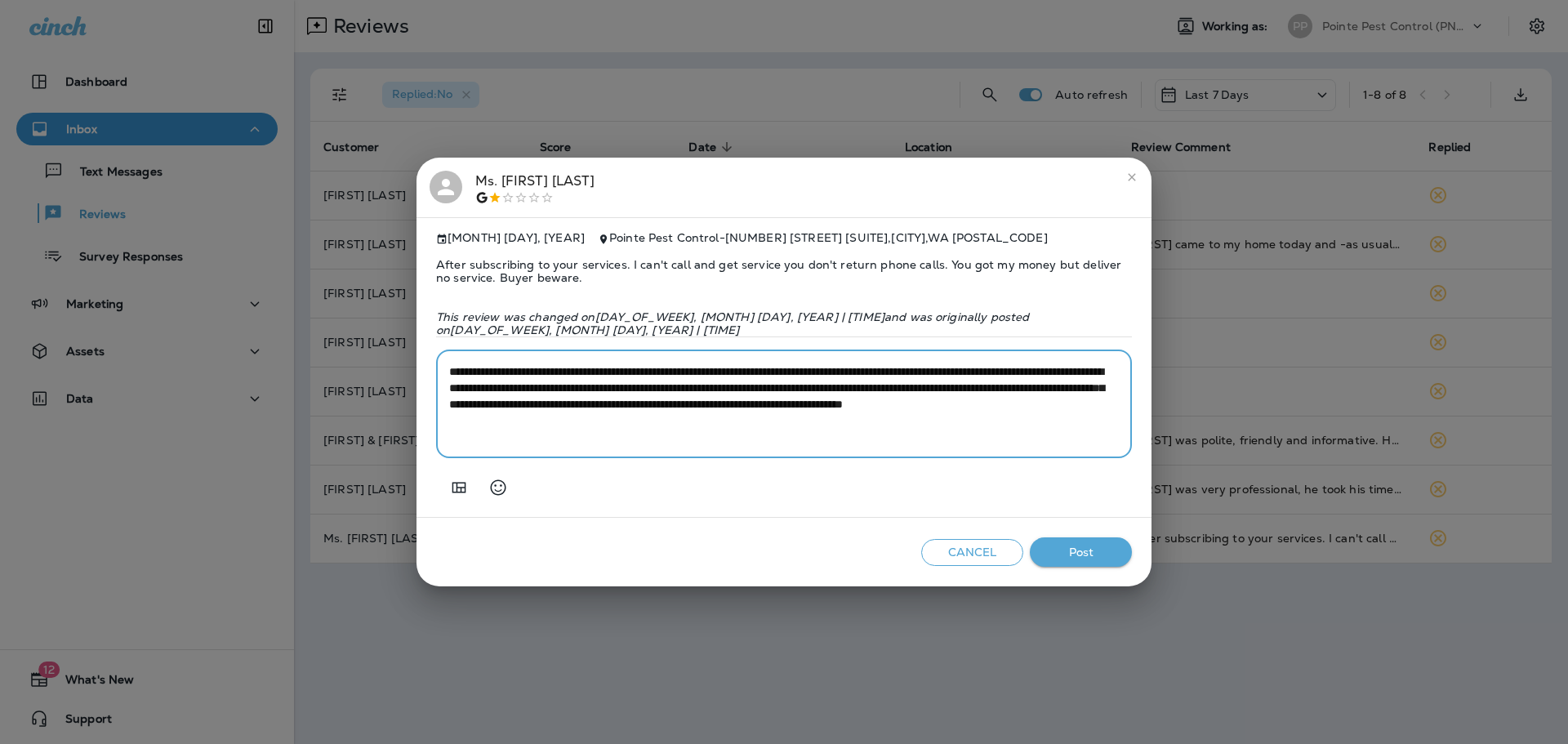 click on "**********" at bounding box center (784, 404) 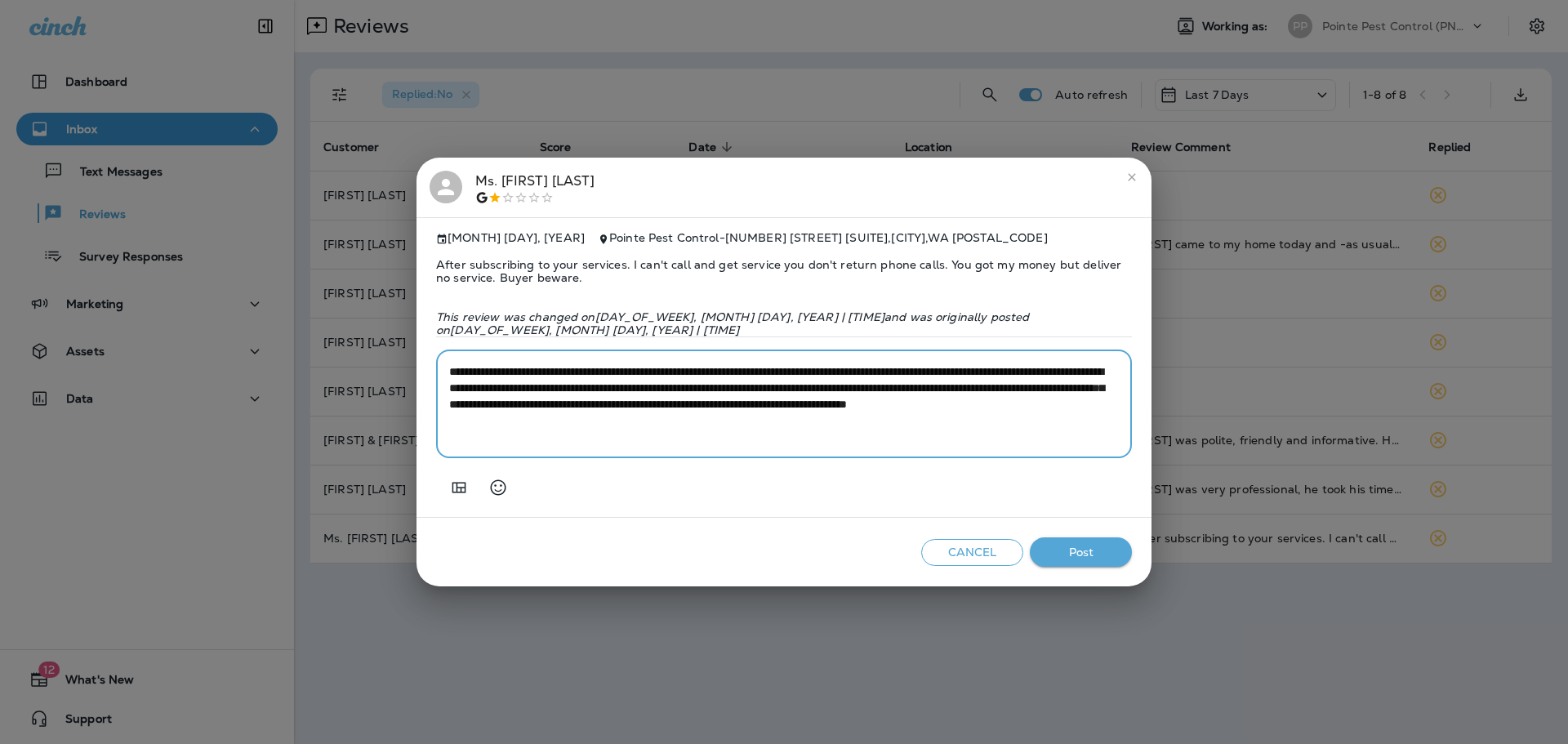 click on "**********" at bounding box center [784, 404] 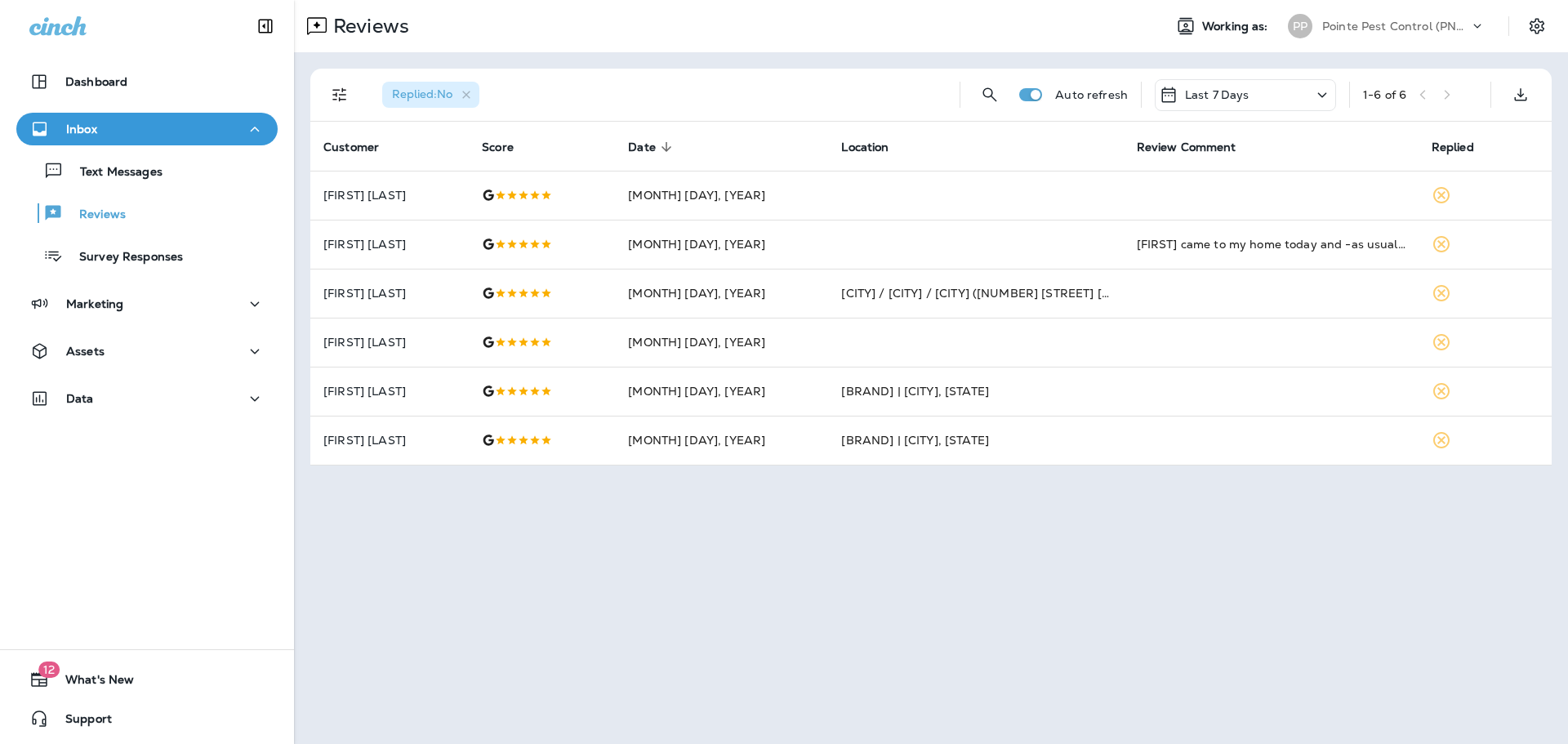 click on "Pointe Pest Control (PNW)" at bounding box center (1396, 26) 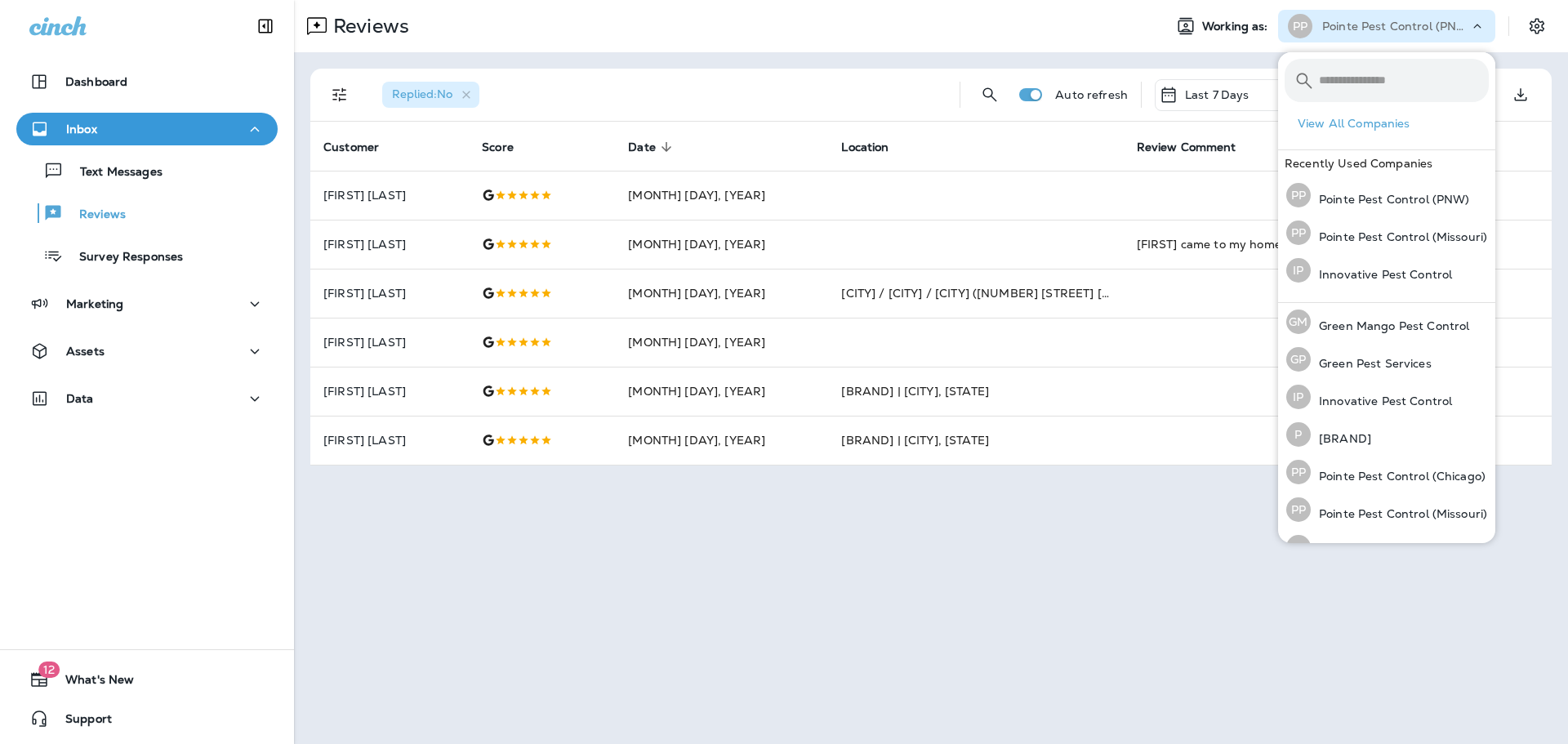 click on "Pointe Pest Control (PNW)" at bounding box center [1396, 26] 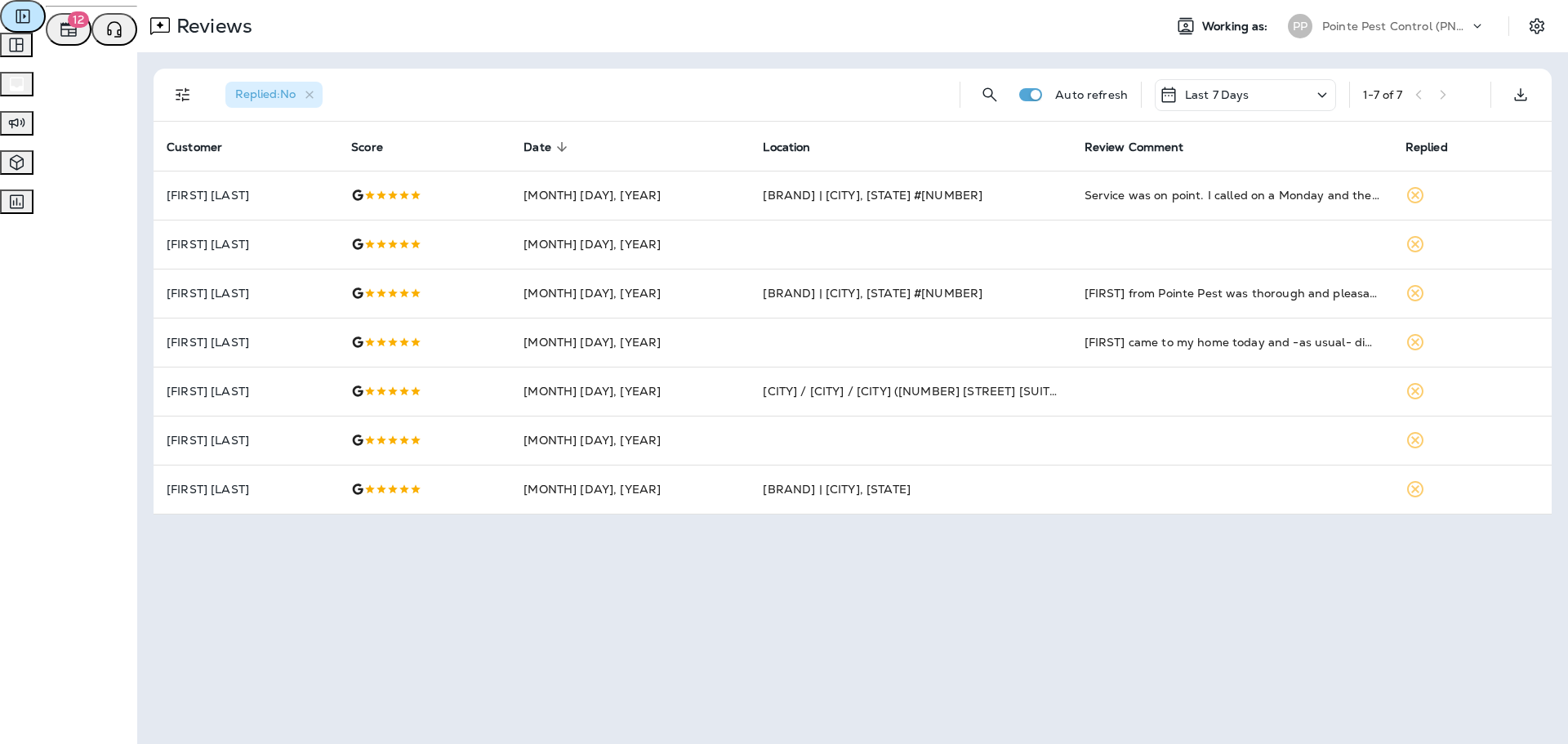click 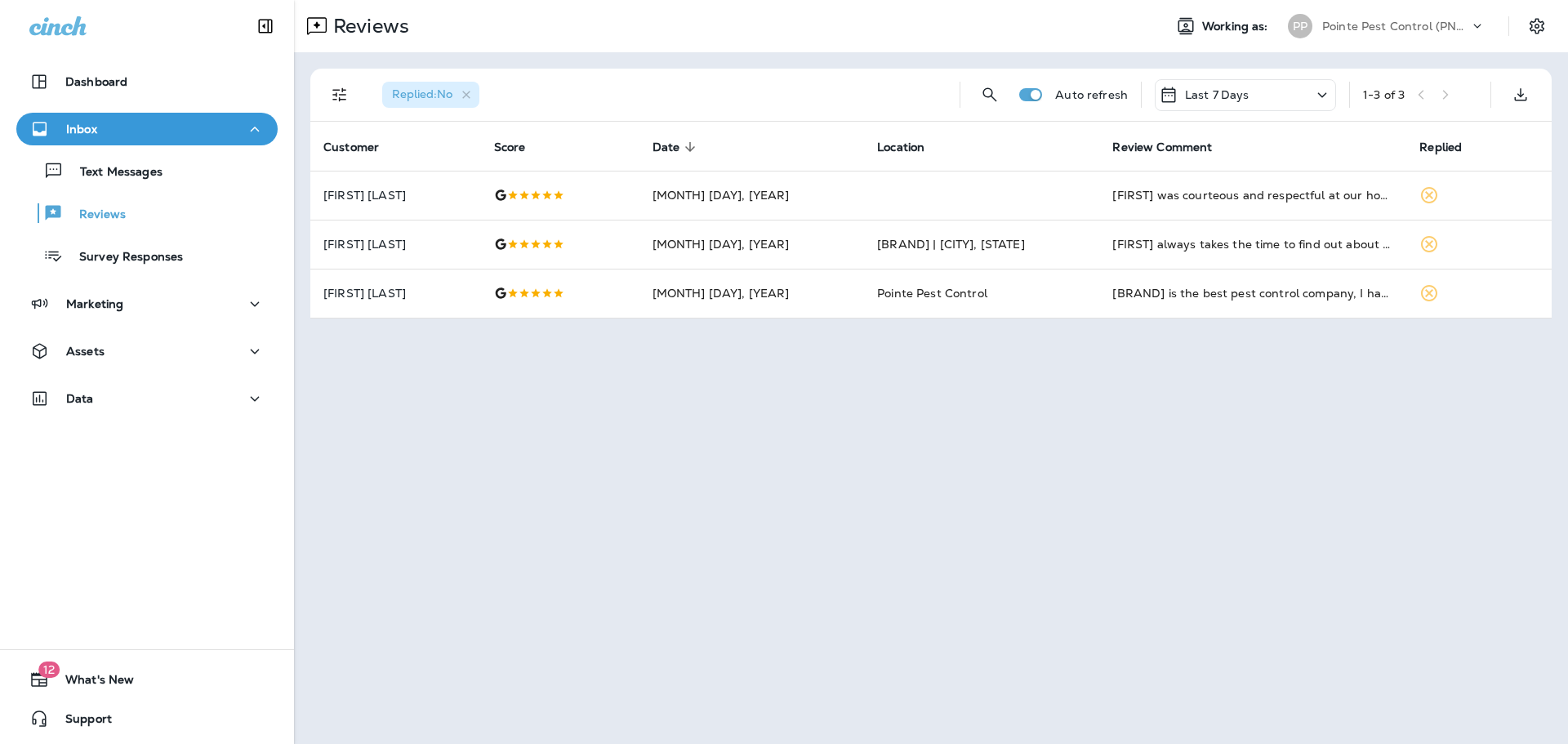 click on "Reviews" at bounding box center (722, 26) 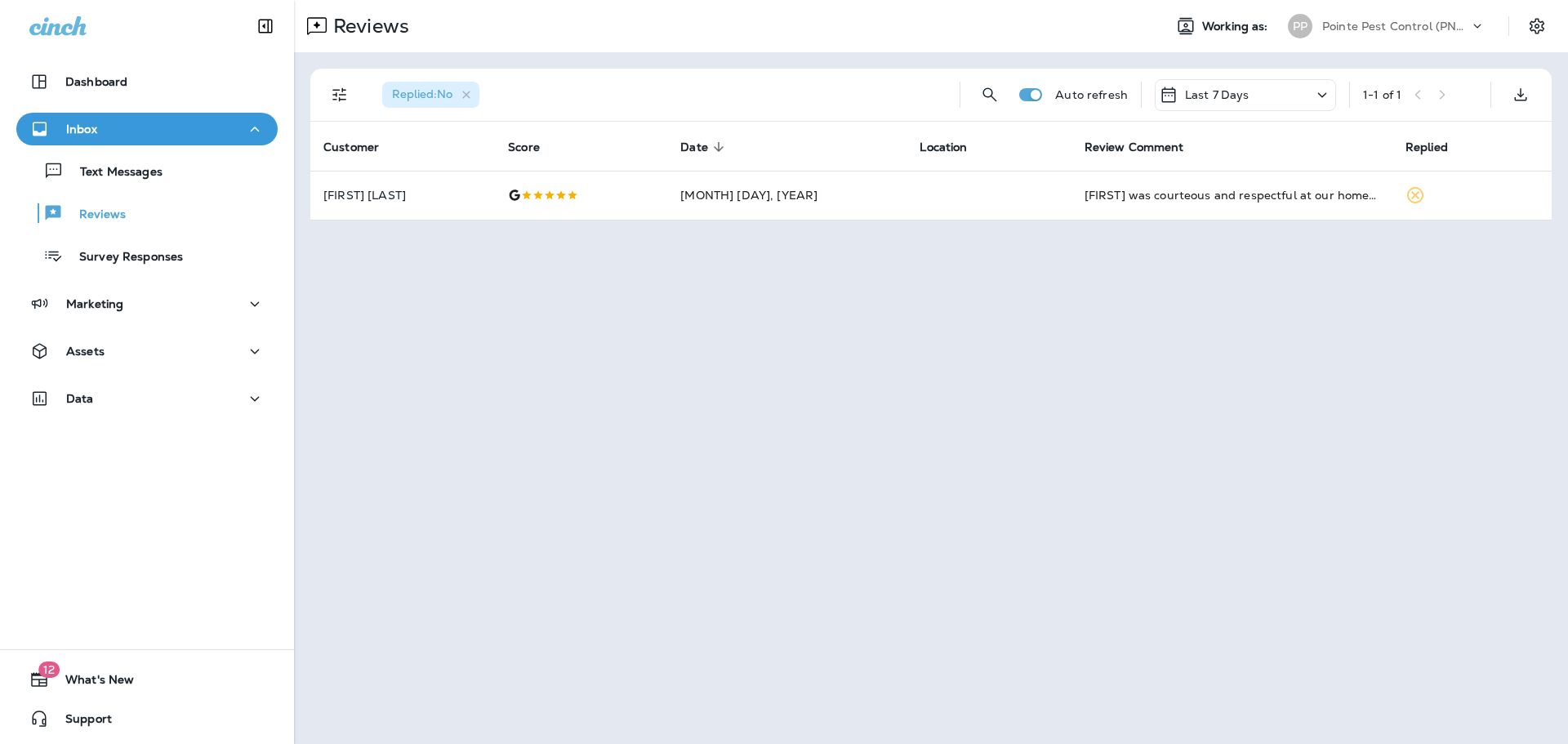 click on "Pointe Pest Control (PNW)" at bounding box center (1396, 26) 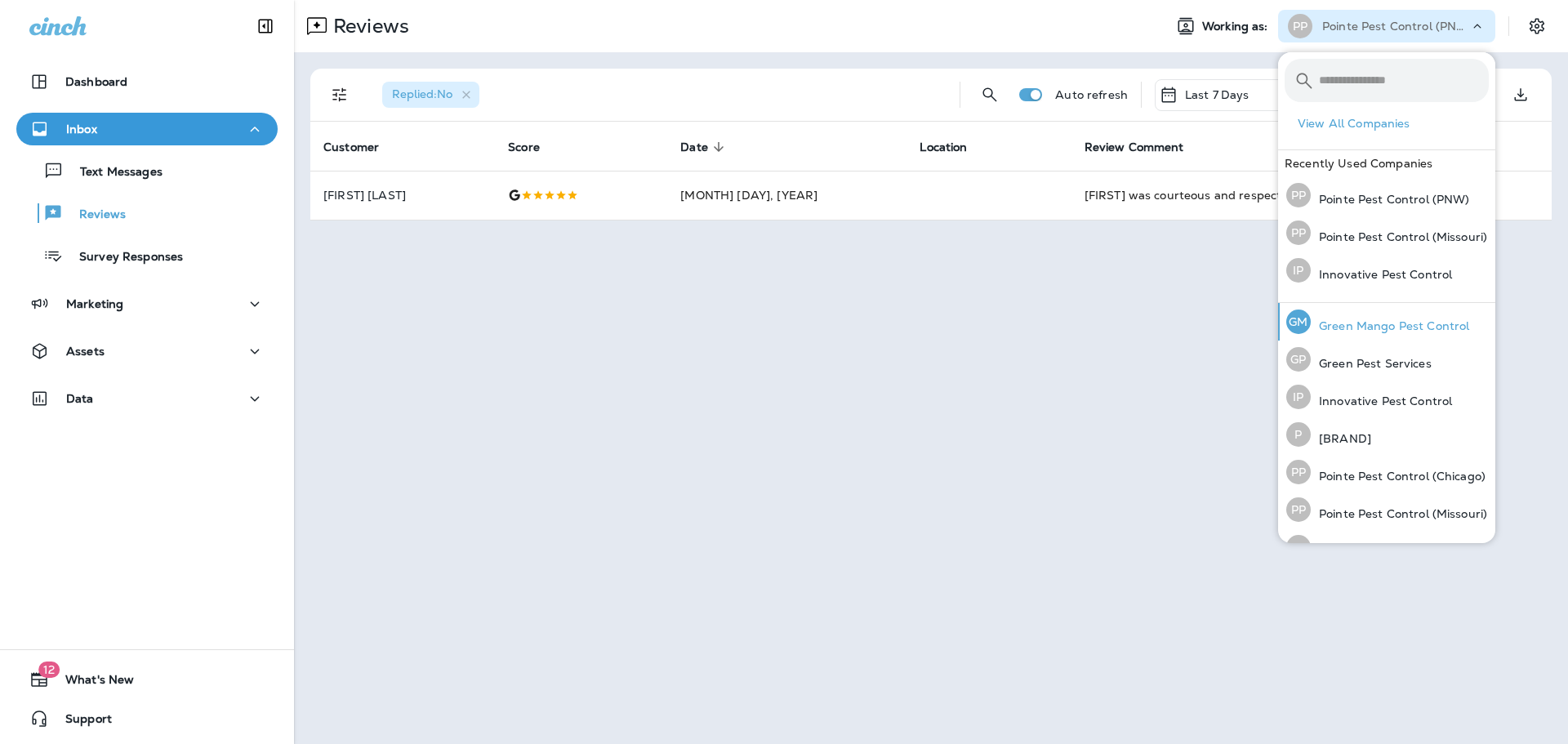 click on "Green Mango Pest Control" at bounding box center (1390, 326) 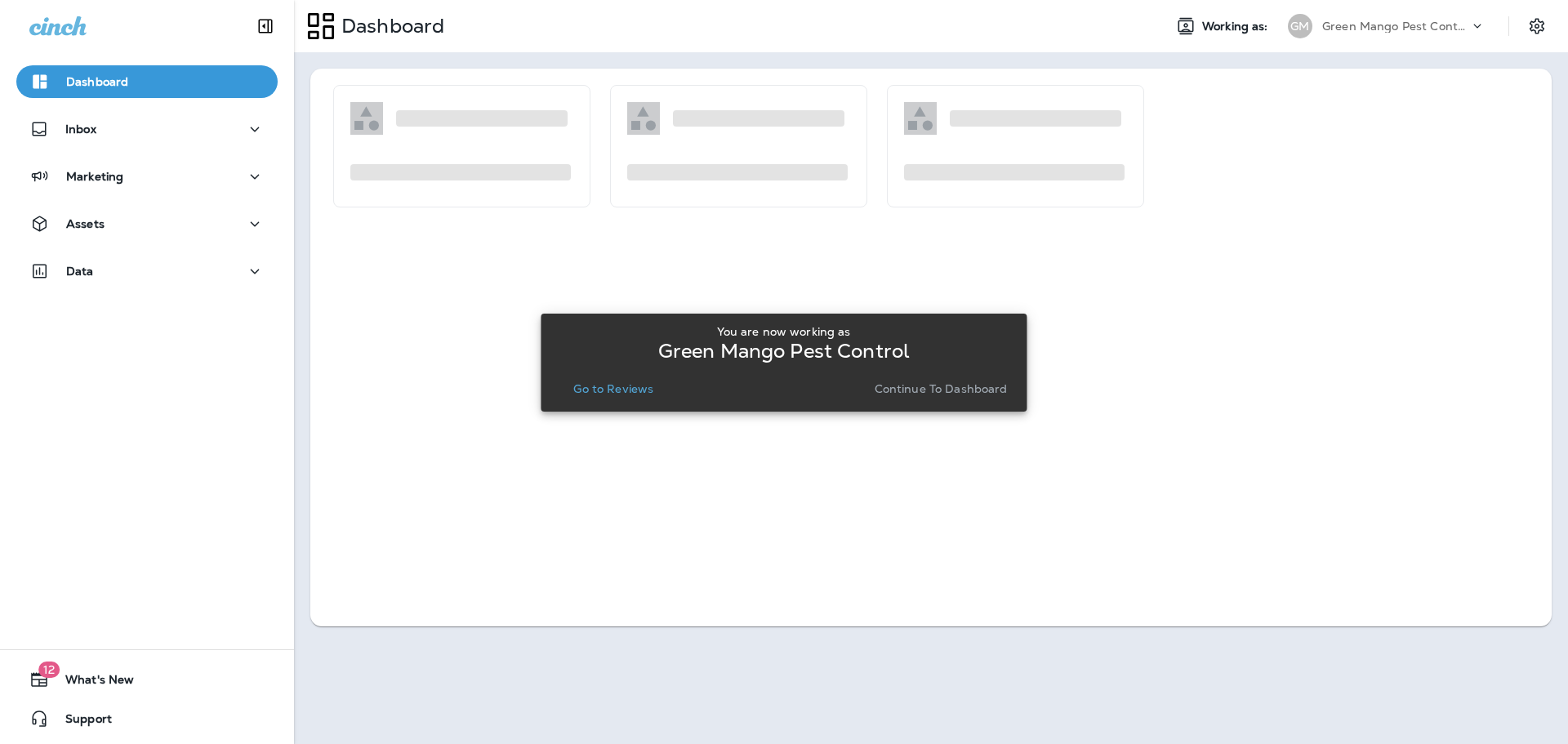 click on "Go to Reviews" at bounding box center (613, 389) 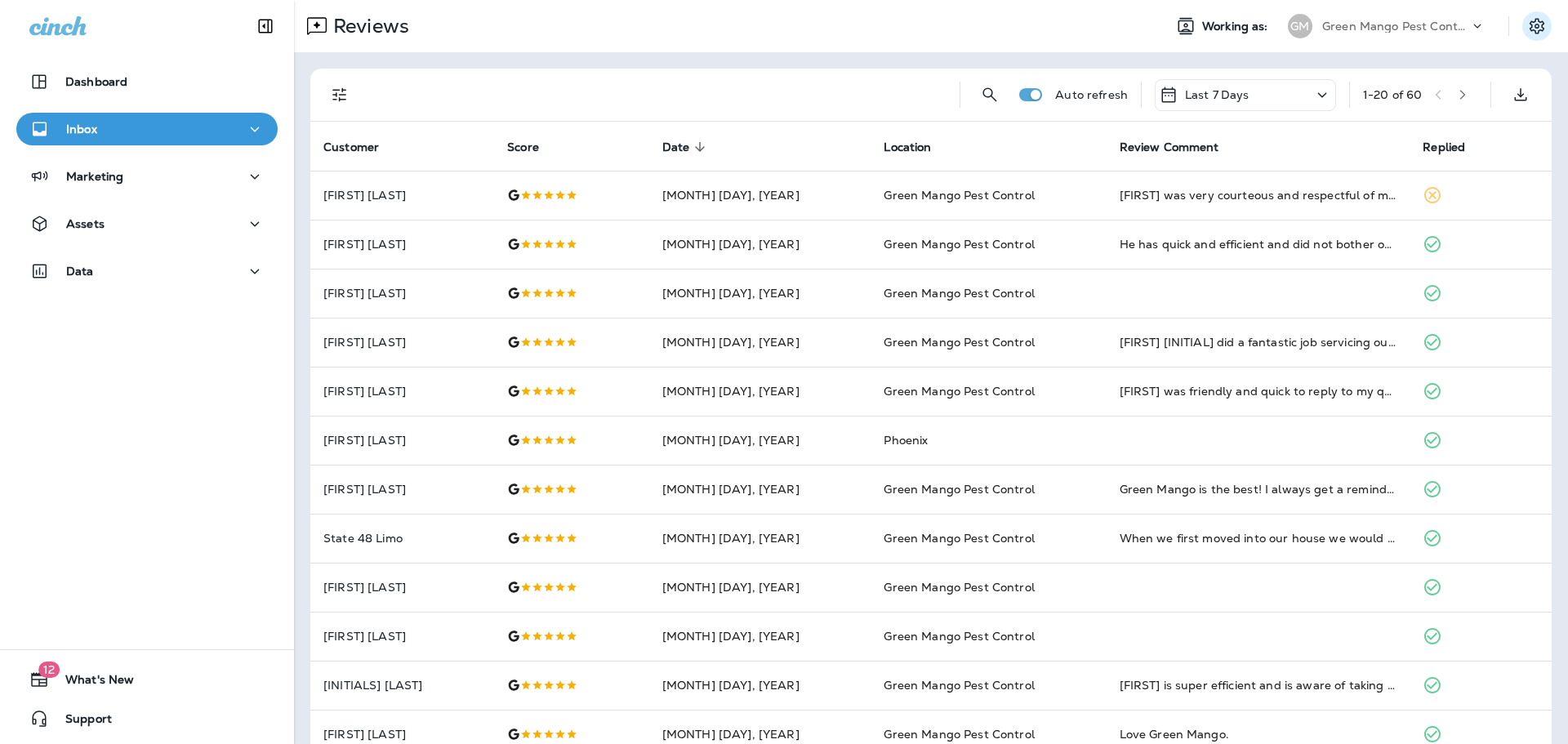 click at bounding box center [1545, 26] 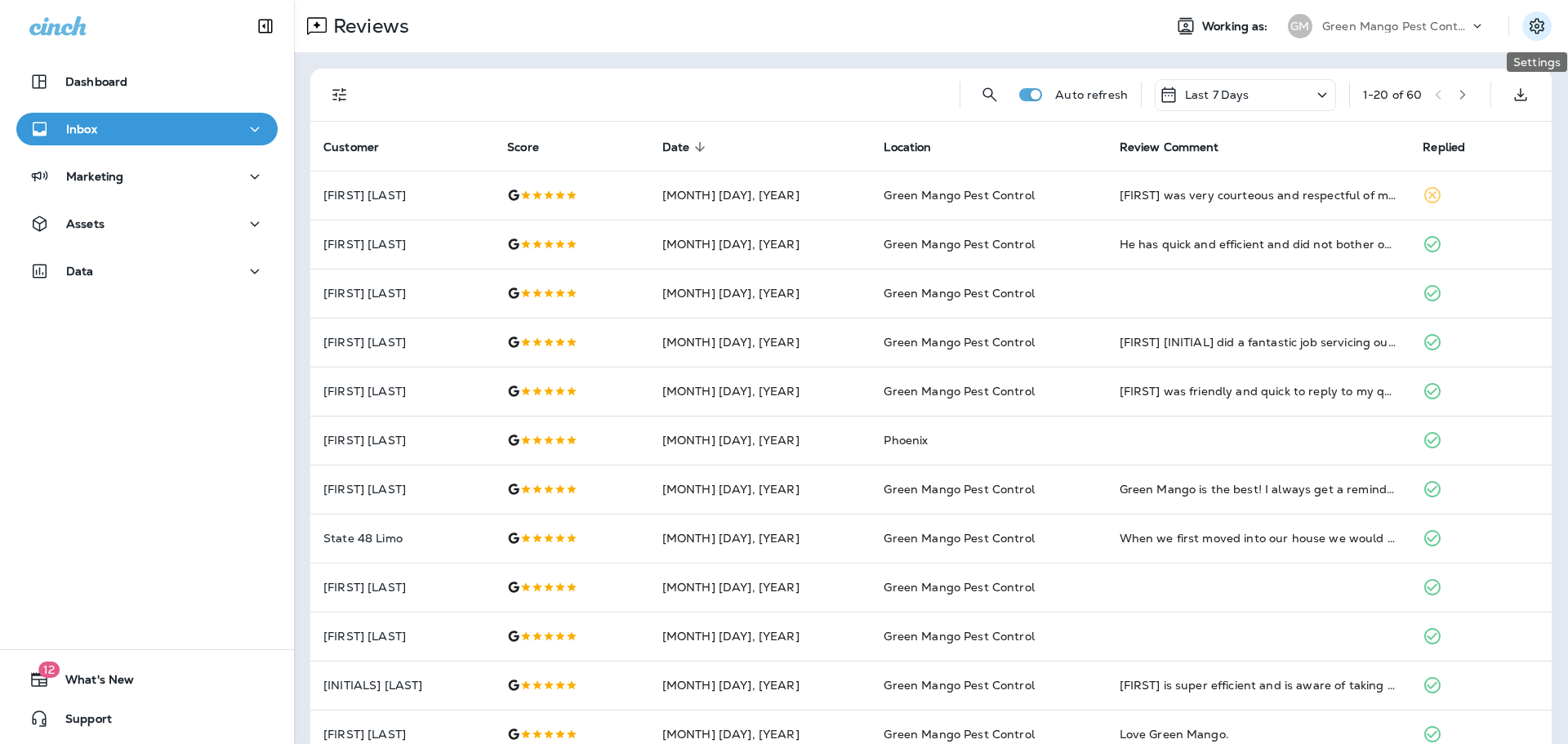 click 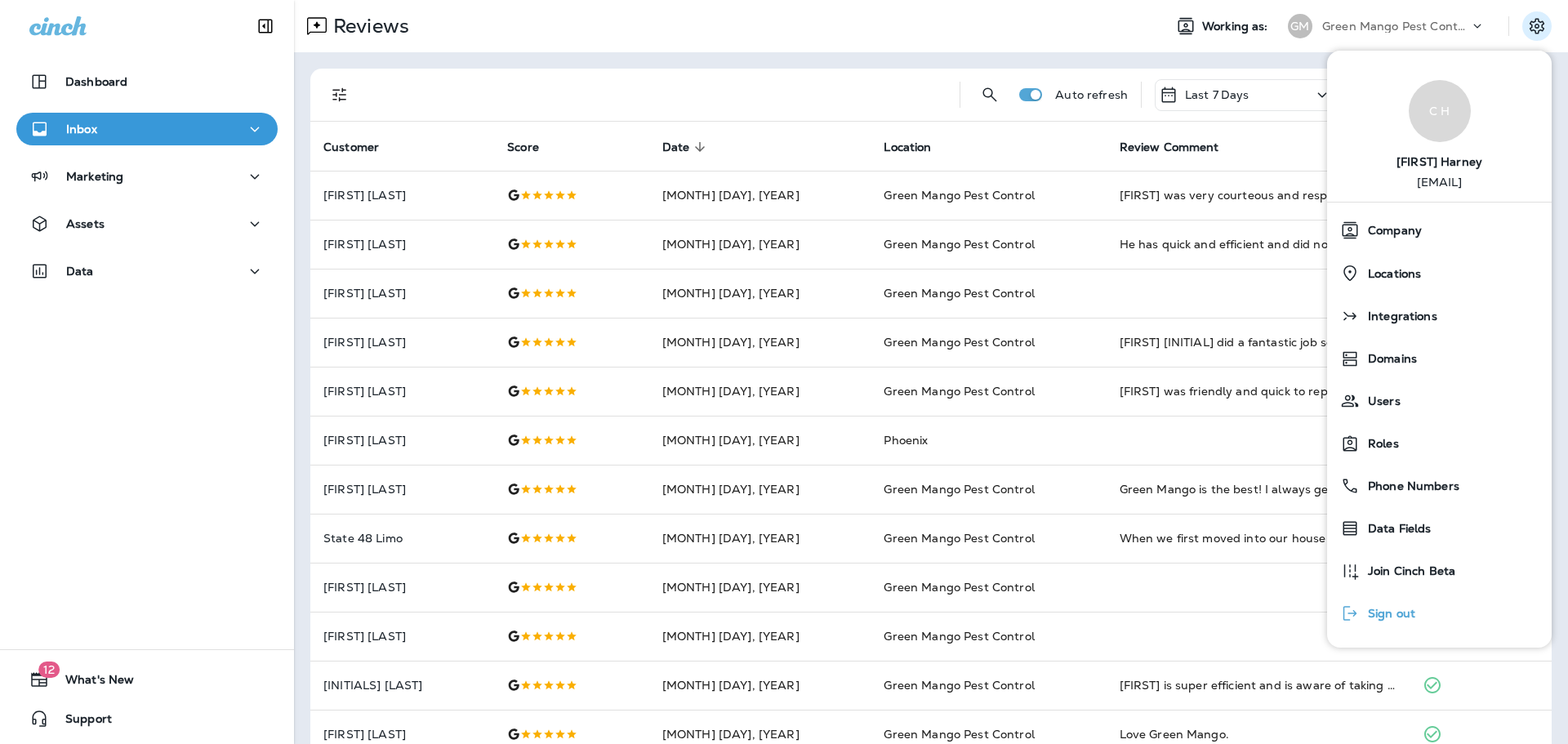 click on "Sign out" at bounding box center (1388, 613) 